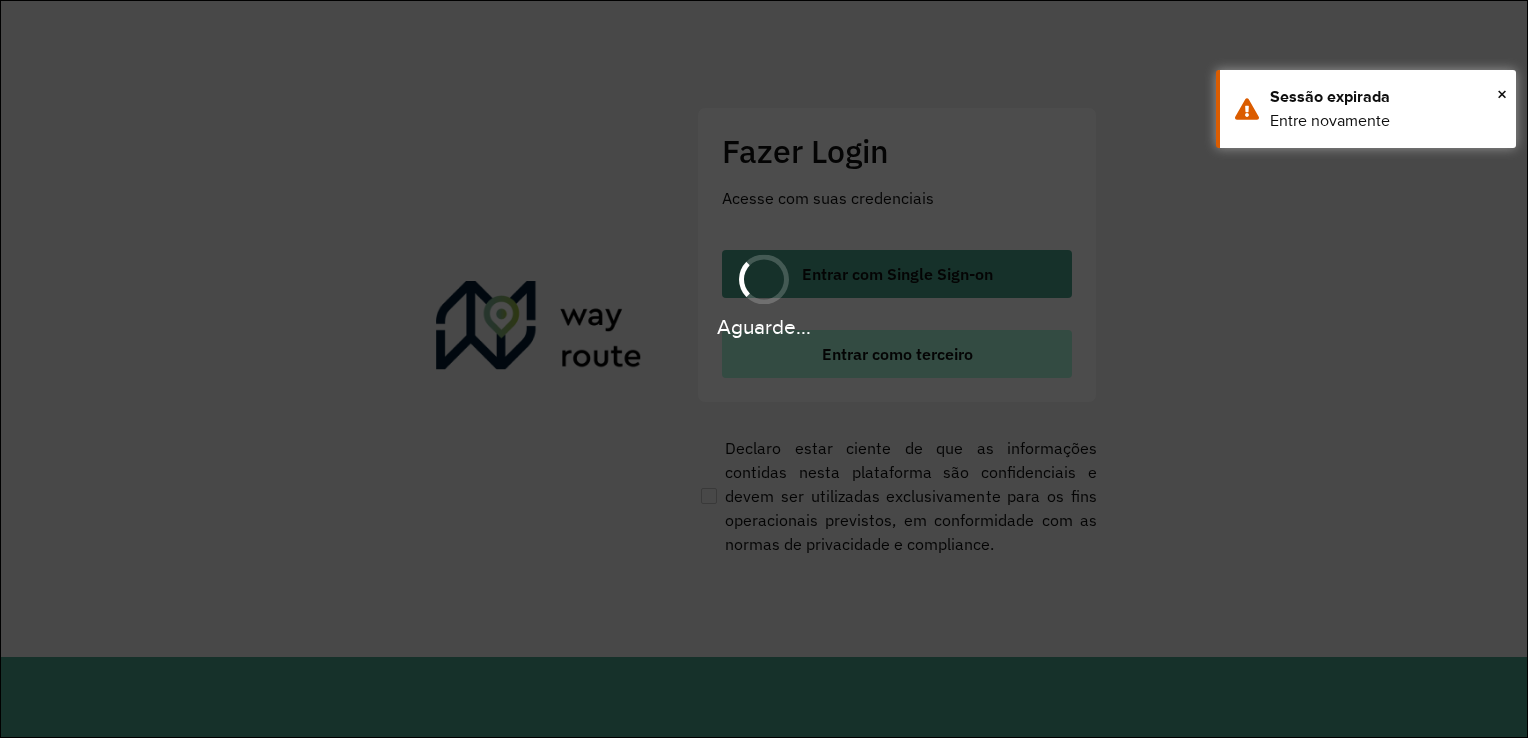 scroll, scrollTop: 0, scrollLeft: 0, axis: both 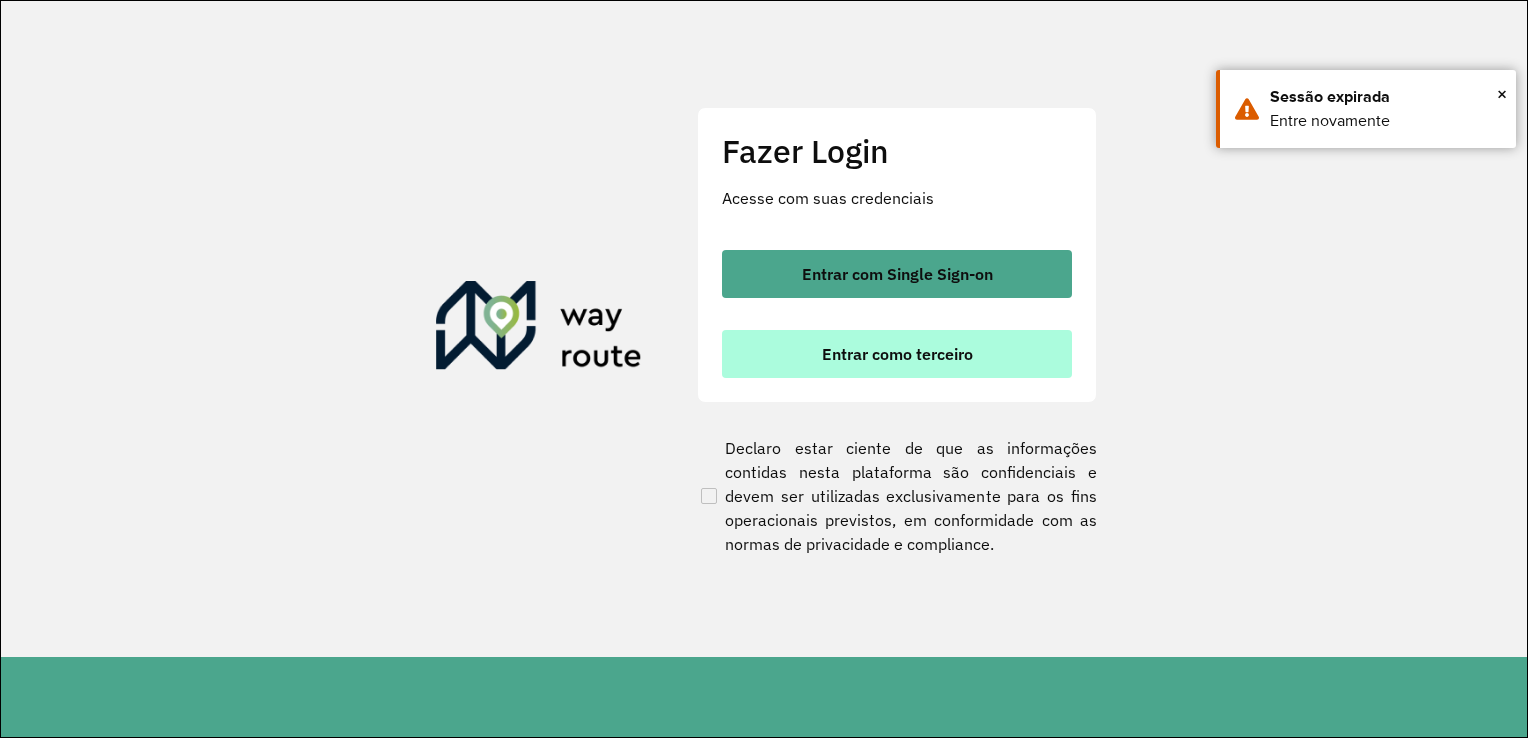 click on "Entrar como terceiro" at bounding box center [897, 354] 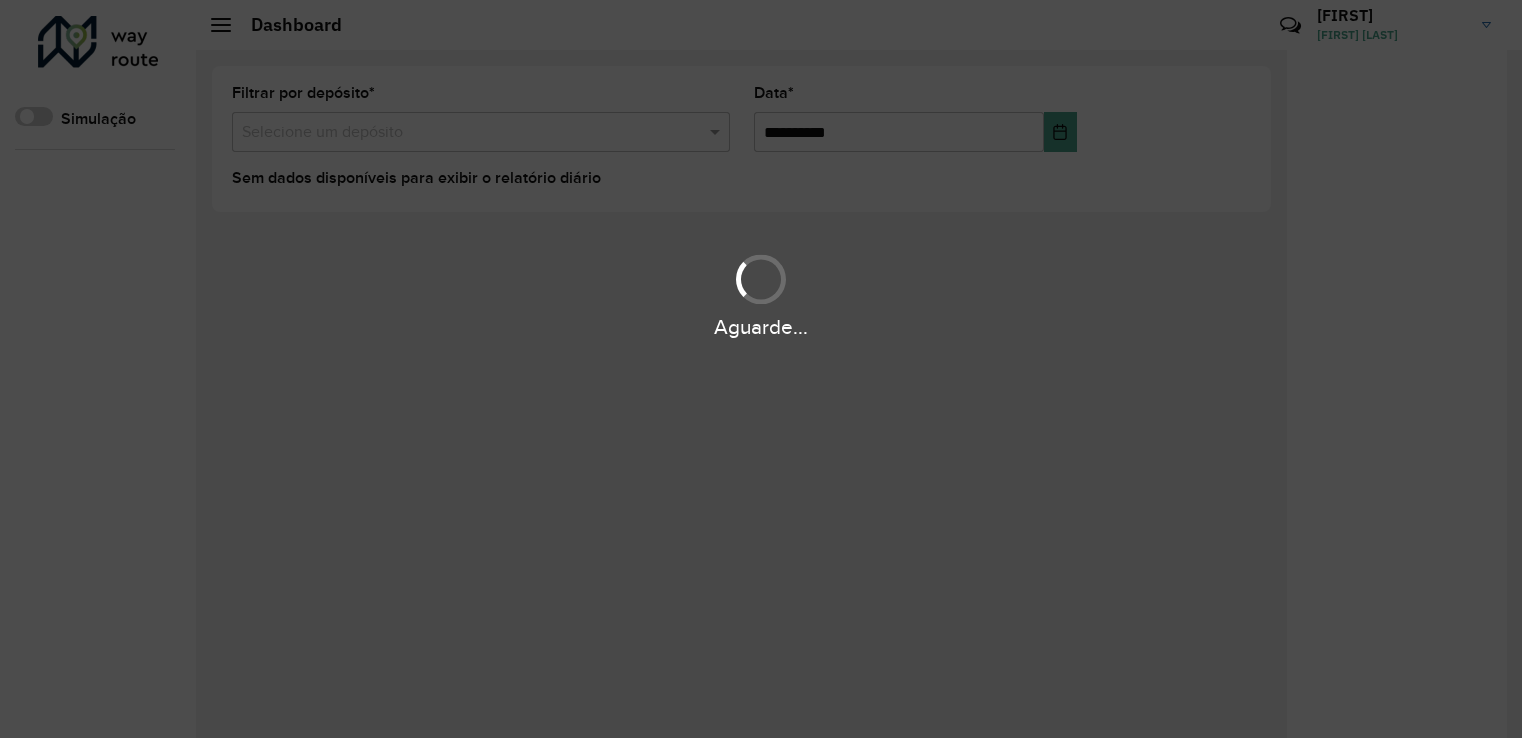 scroll, scrollTop: 0, scrollLeft: 0, axis: both 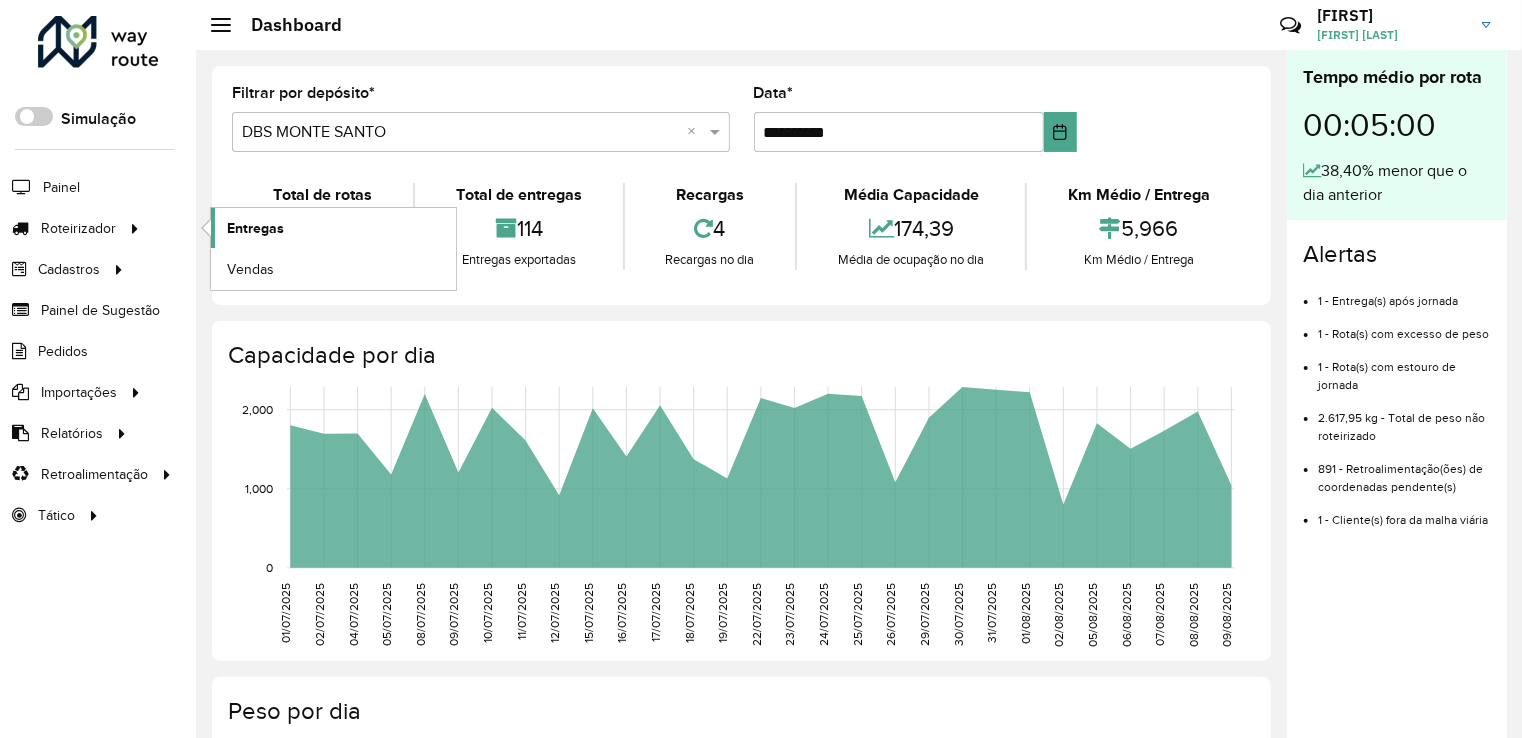 click on "Entregas" 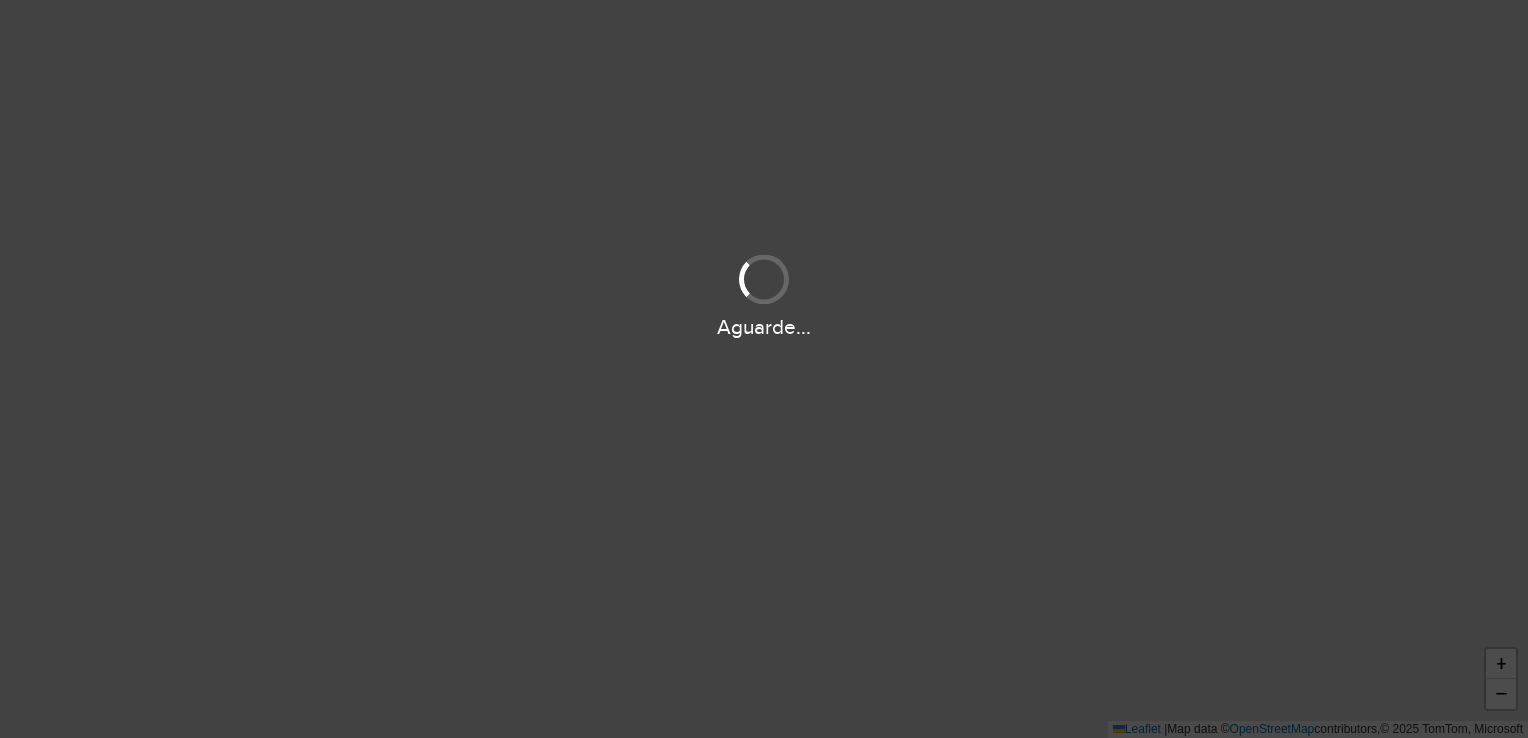 scroll, scrollTop: 0, scrollLeft: 0, axis: both 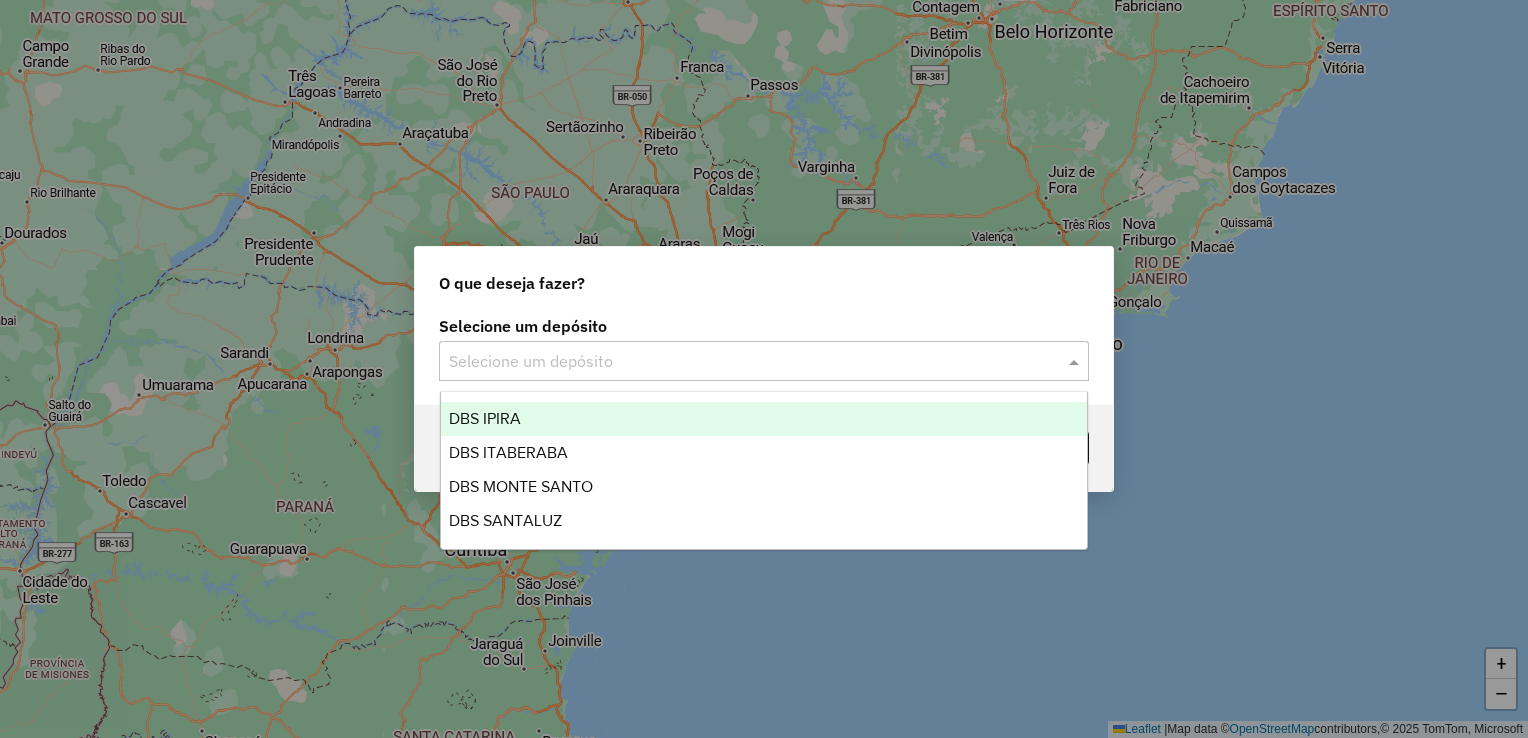 click 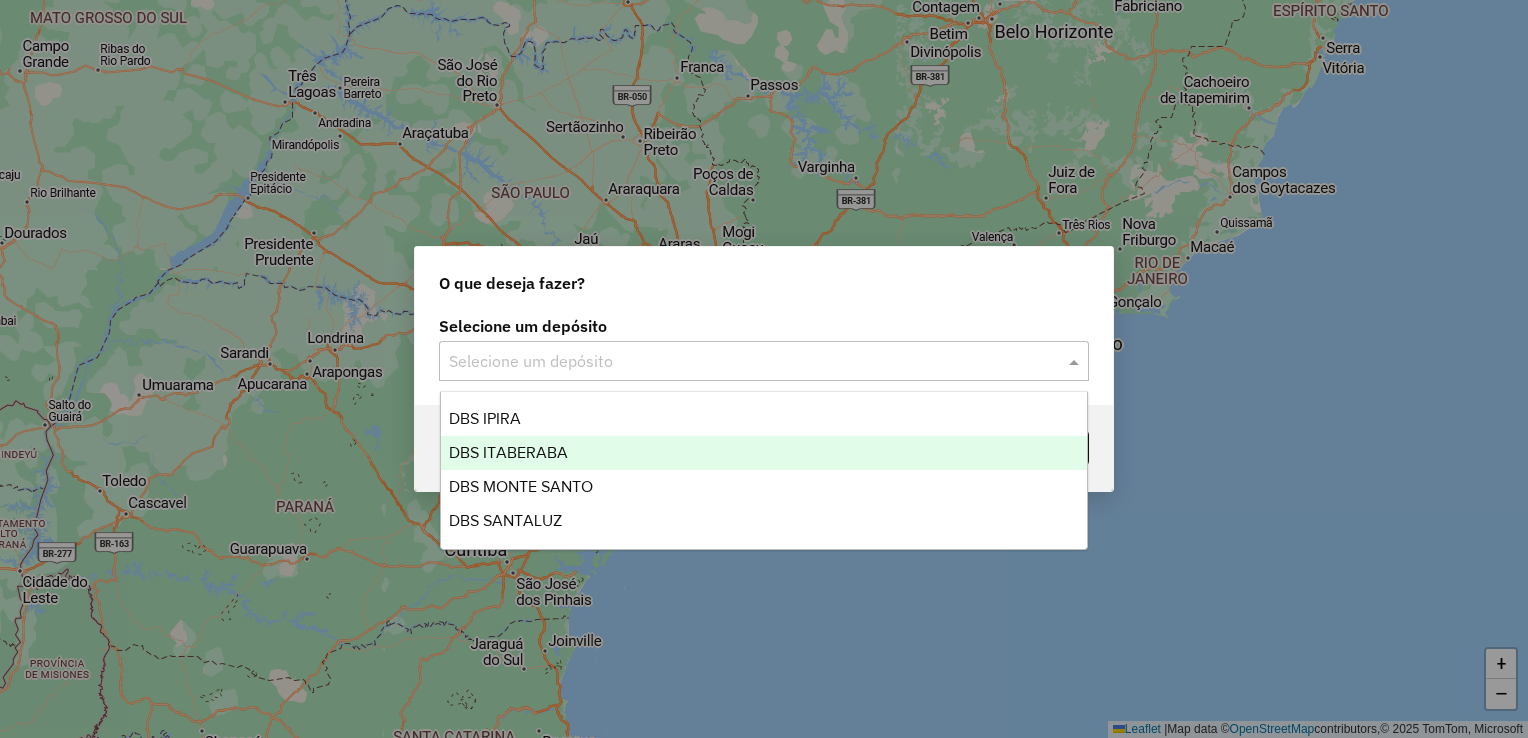 click on "DBS ITABERABA" at bounding box center [508, 452] 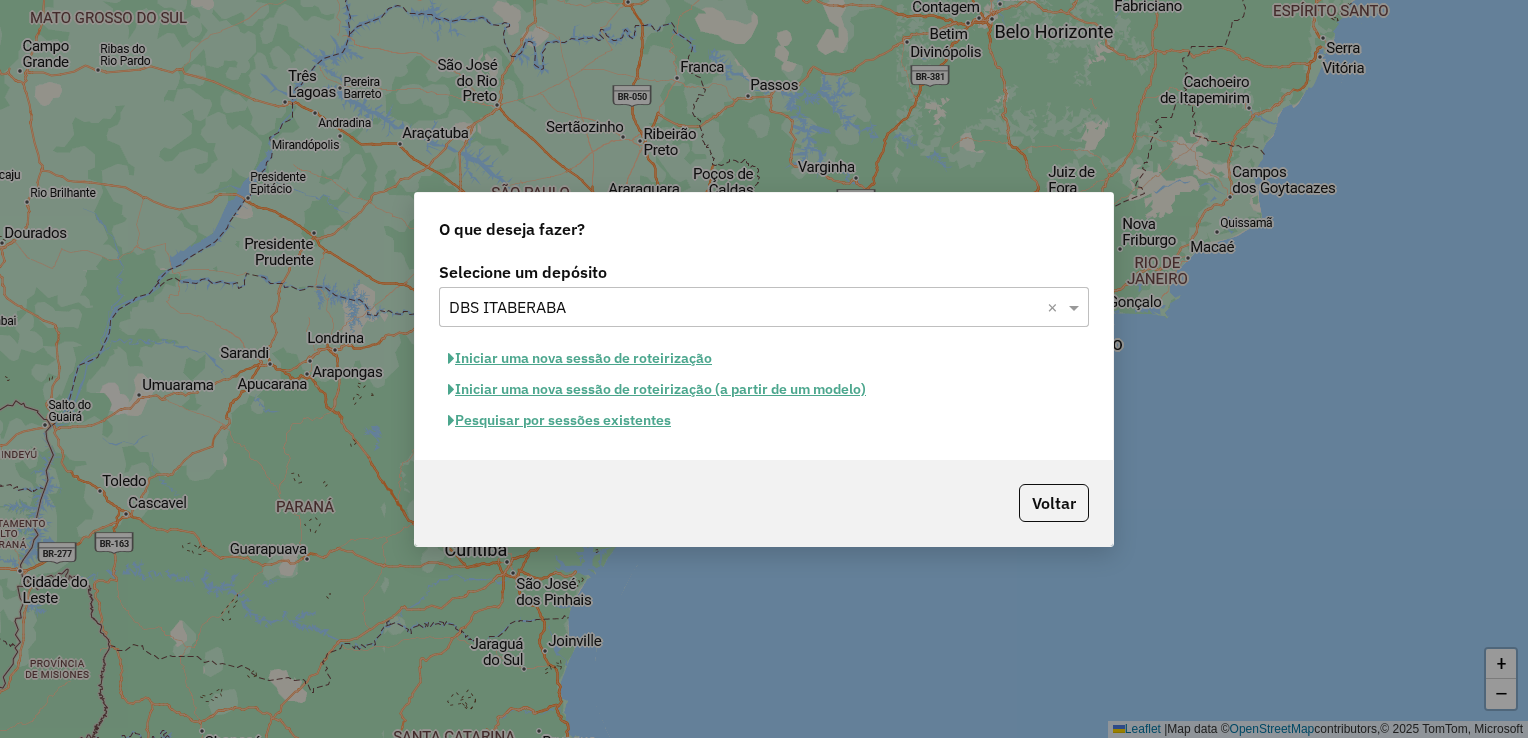 click on "Pesquisar por sessões existentes" 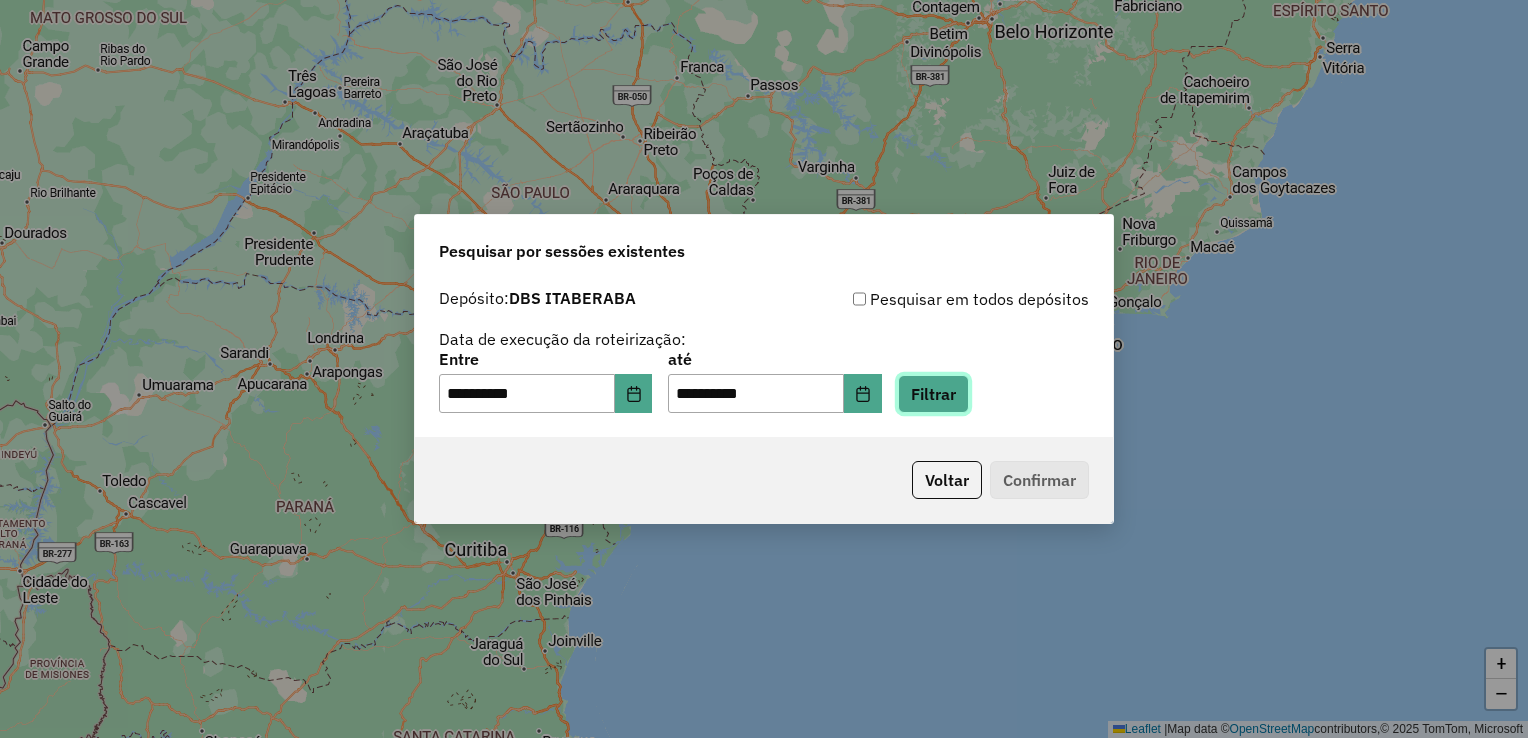 click on "Filtrar" 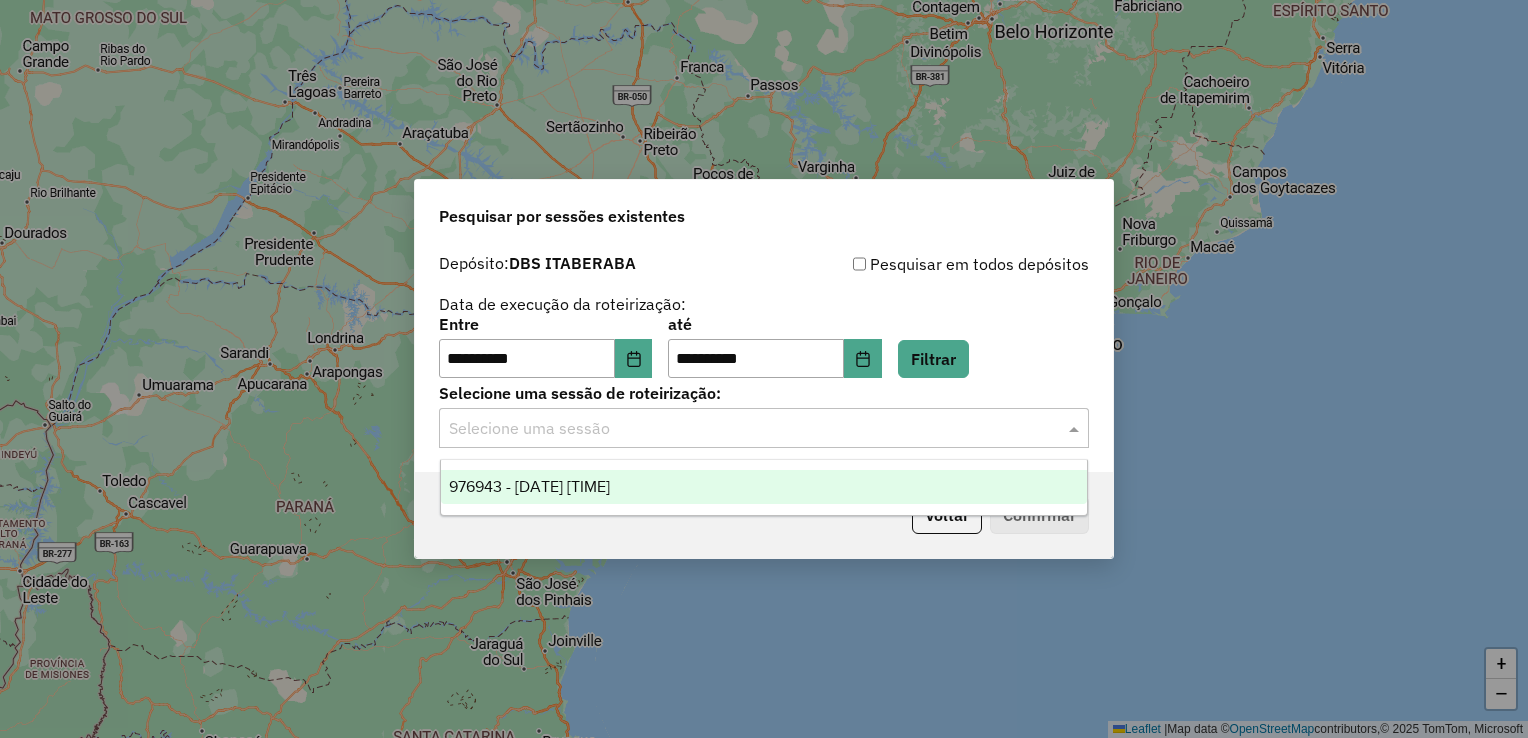 click 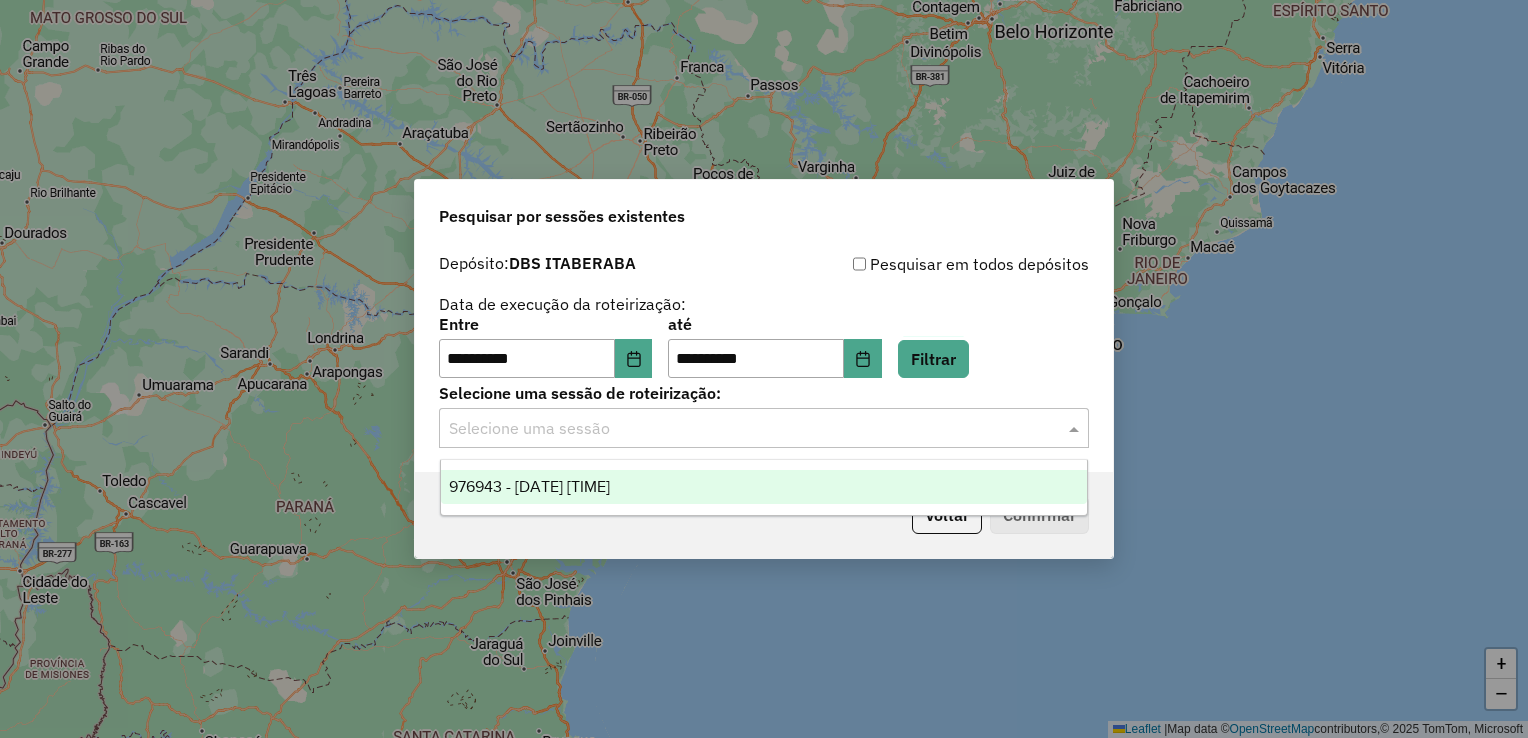click on "976943 - [DATE] [TIME]" at bounding box center (529, 486) 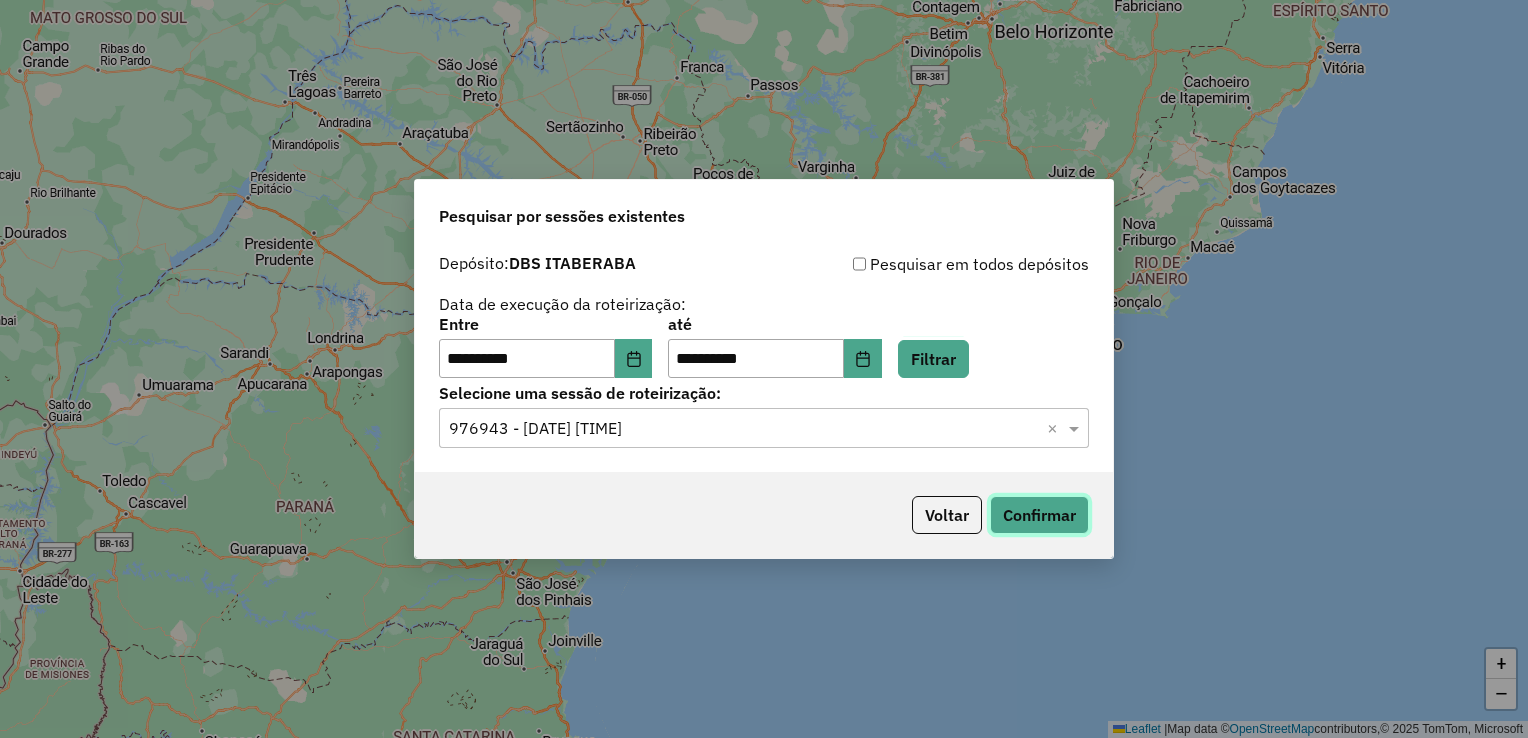 click on "Confirmar" 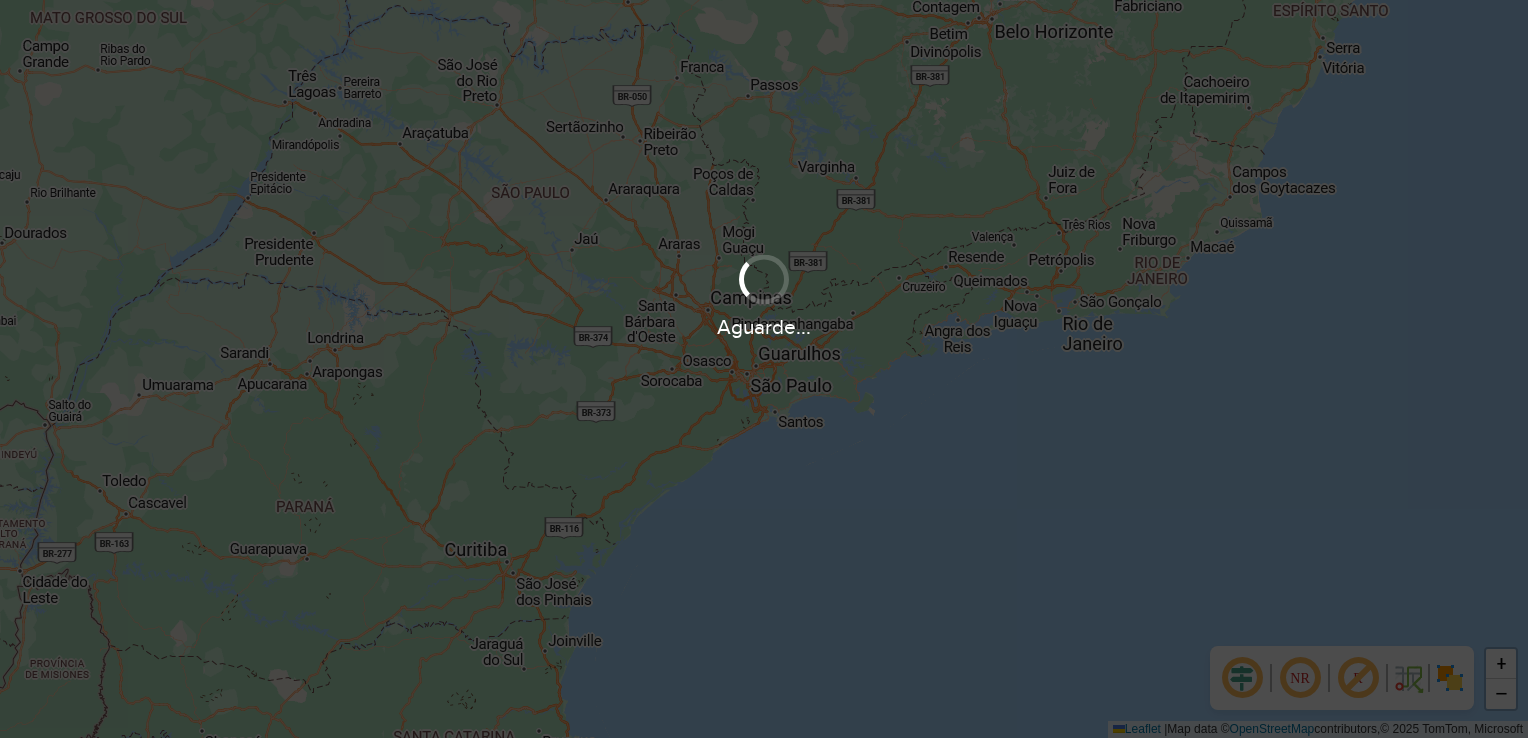 scroll, scrollTop: 0, scrollLeft: 0, axis: both 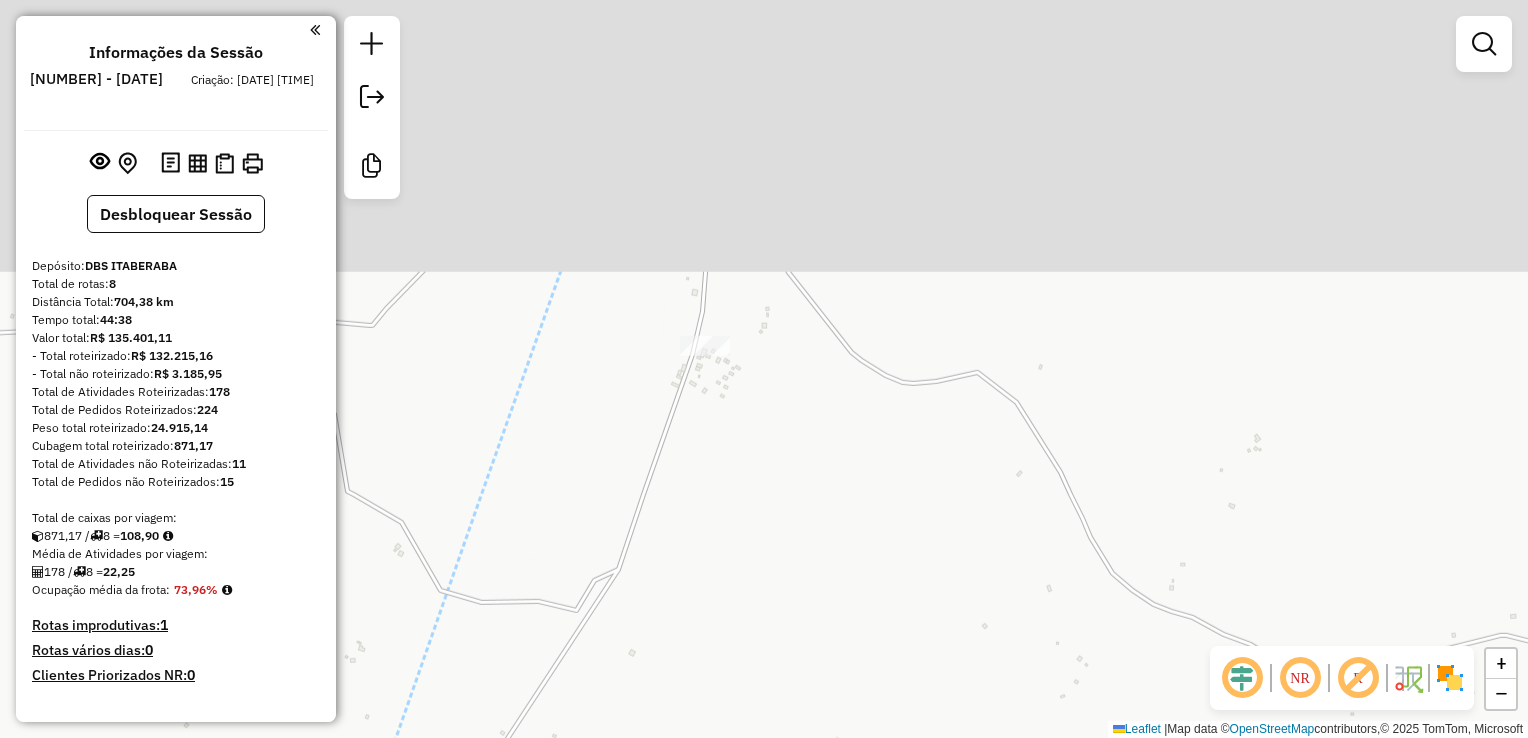 drag, startPoint x: 843, startPoint y: 162, endPoint x: 711, endPoint y: 574, distance: 432.62918 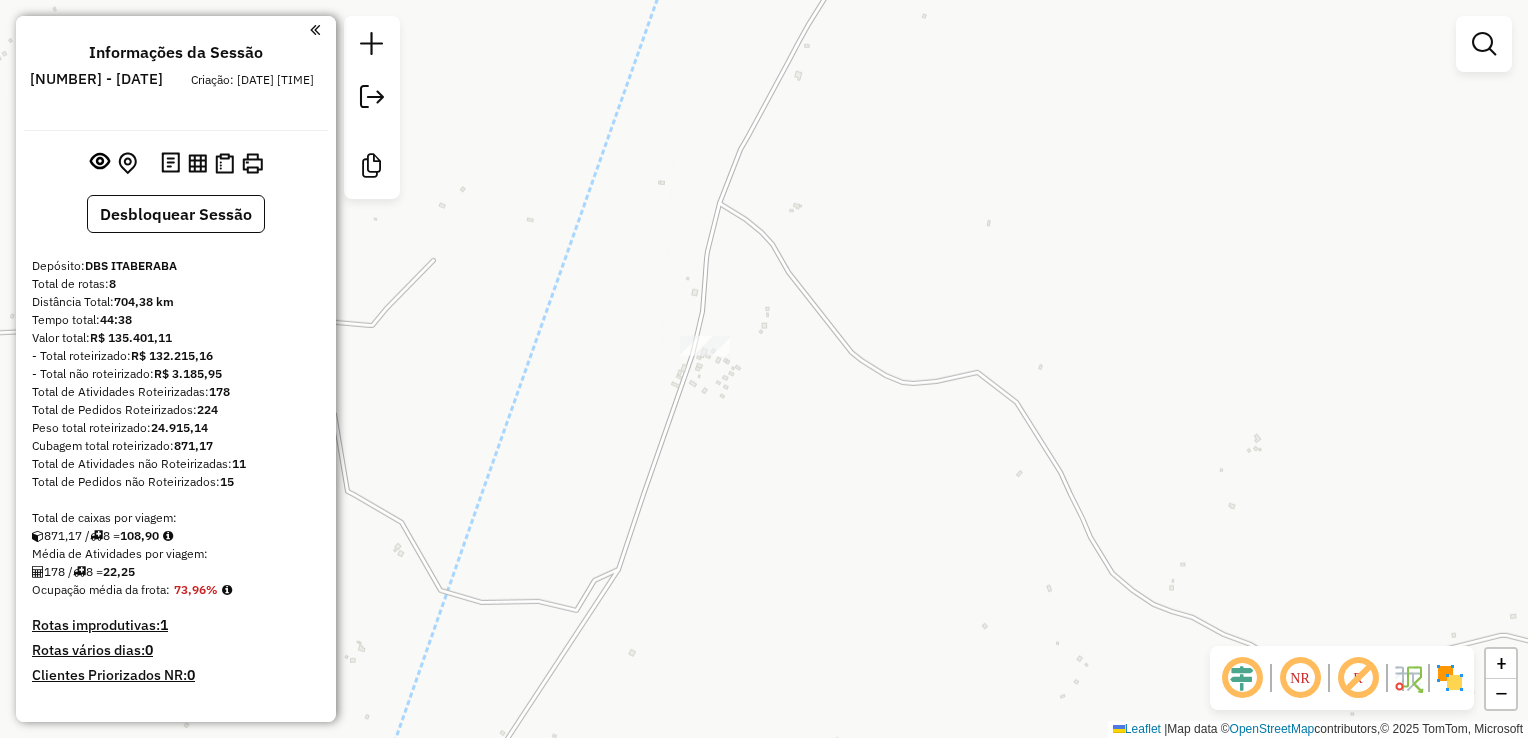 click on "Informações da Sessão 976943 - 09/08/2025     Criação: 08/08/2025 17:08" at bounding box center [176, 78] 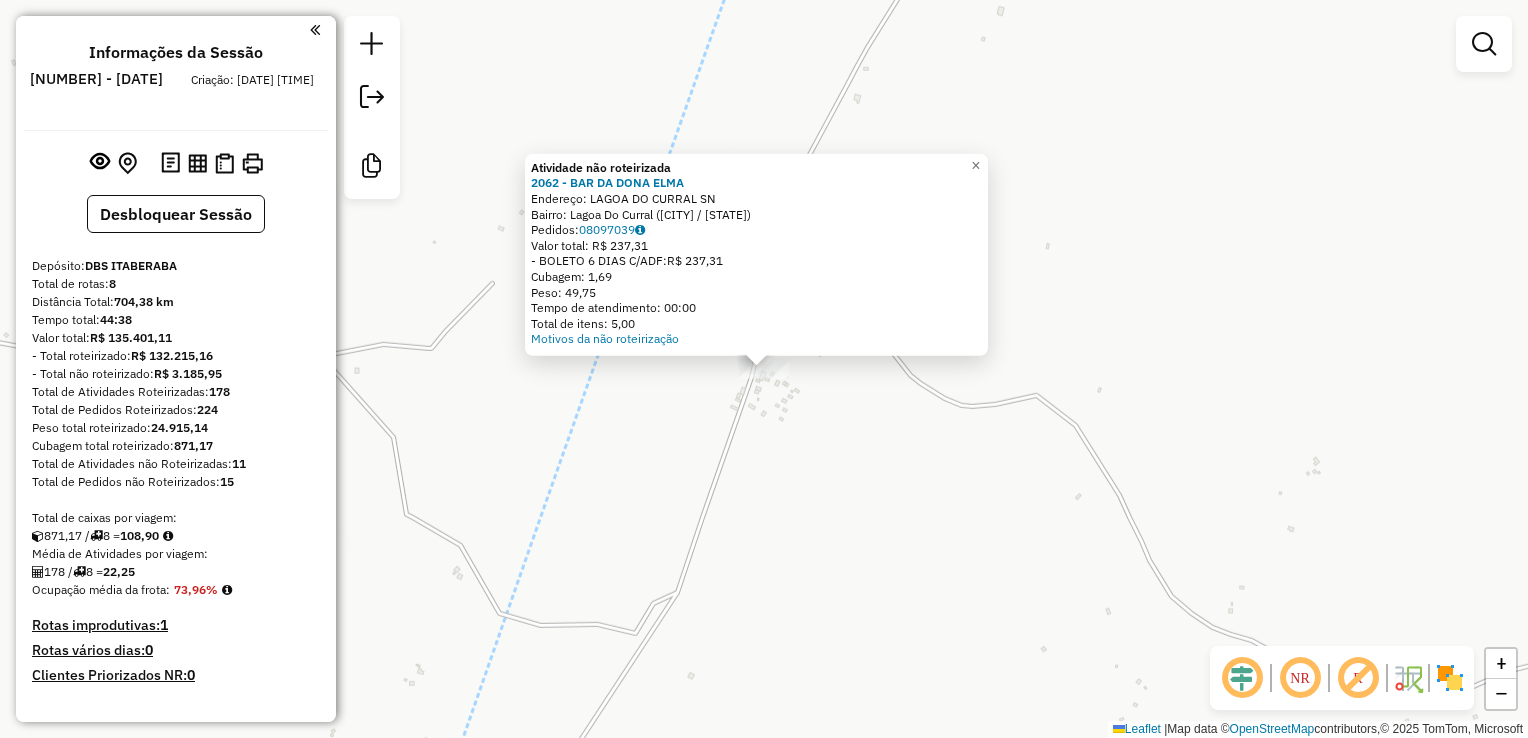 drag, startPoint x: 609, startPoint y: 246, endPoint x: 662, endPoint y: 246, distance: 53 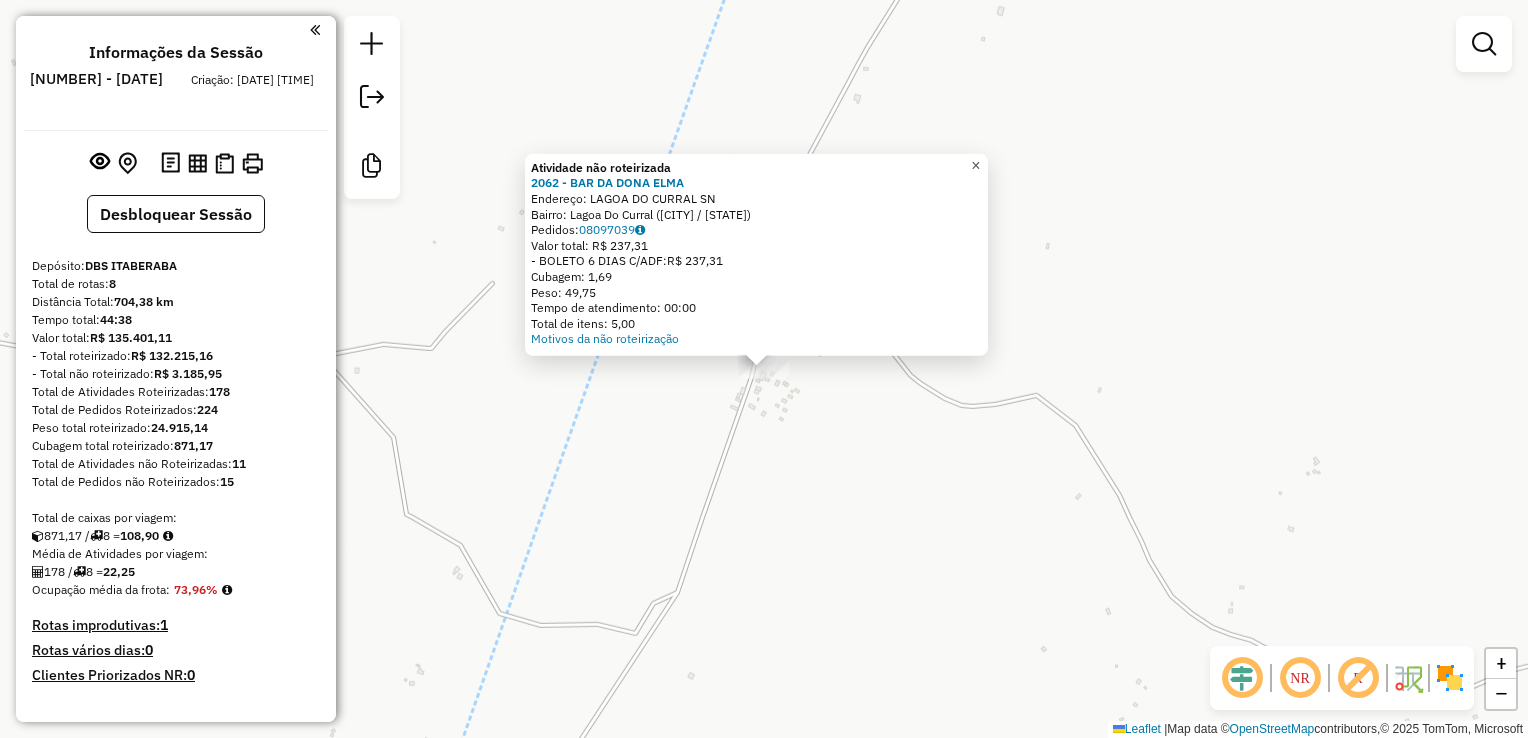 click on "×" 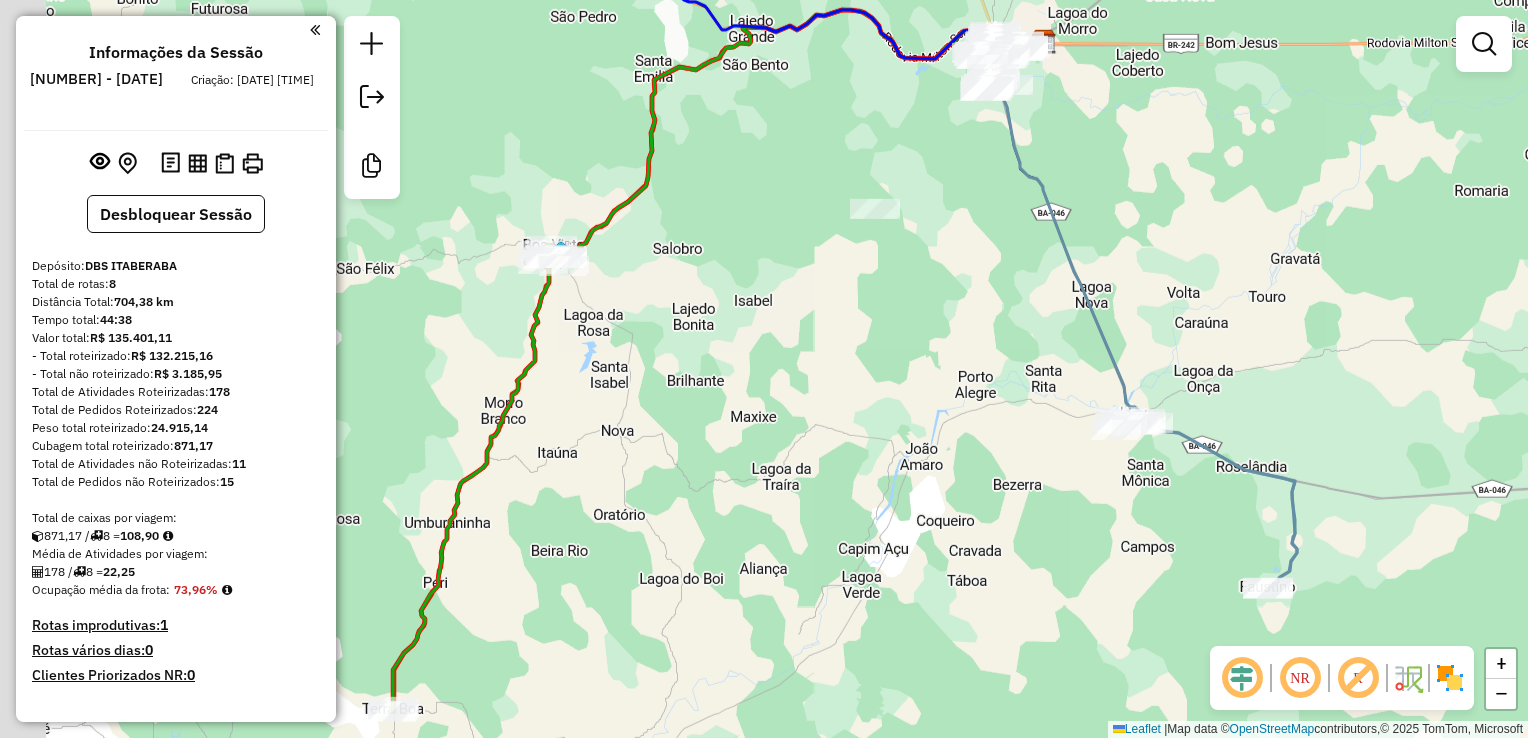 drag, startPoint x: 656, startPoint y: 370, endPoint x: 766, endPoint y: 281, distance: 141.49559 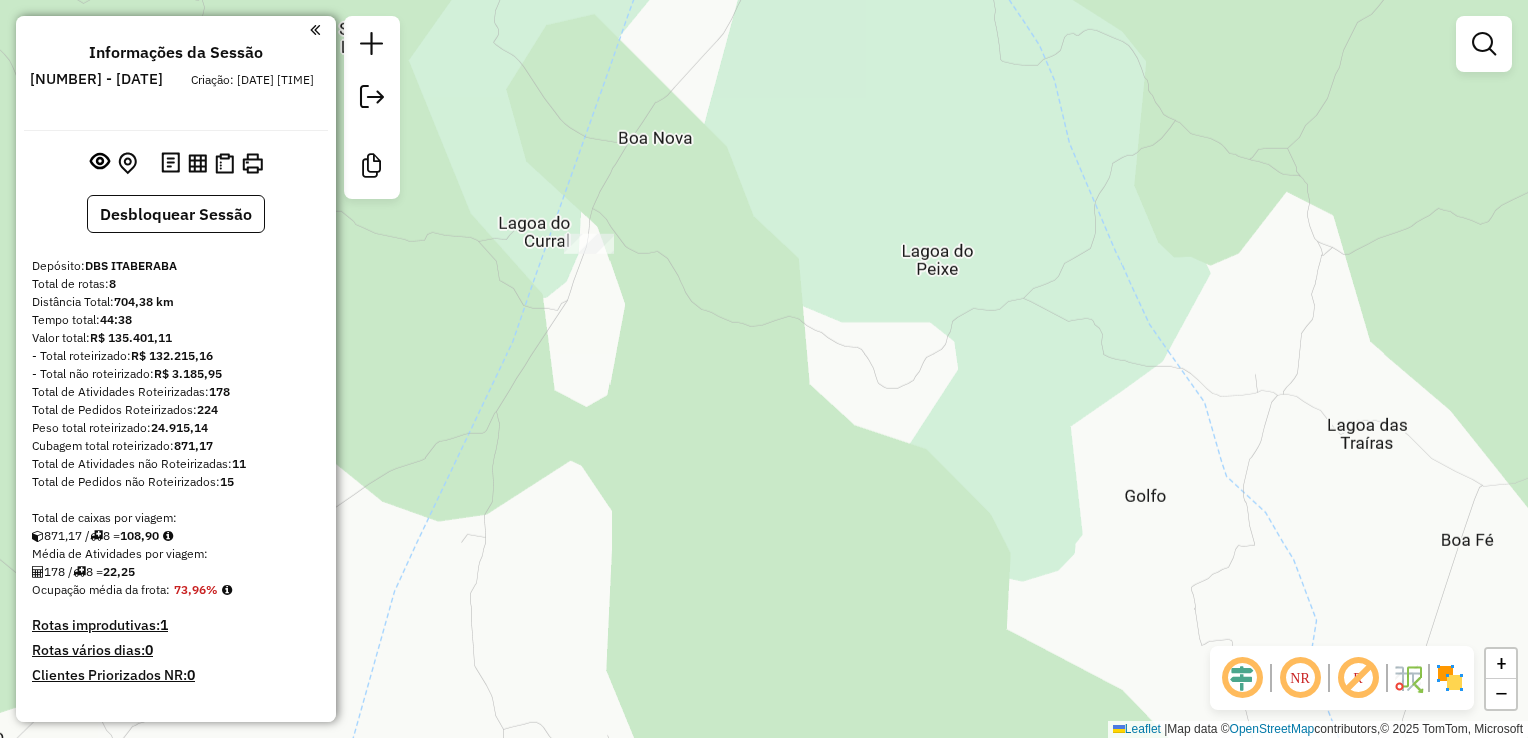 drag, startPoint x: 822, startPoint y: 154, endPoint x: 928, endPoint y: 411, distance: 278.0018 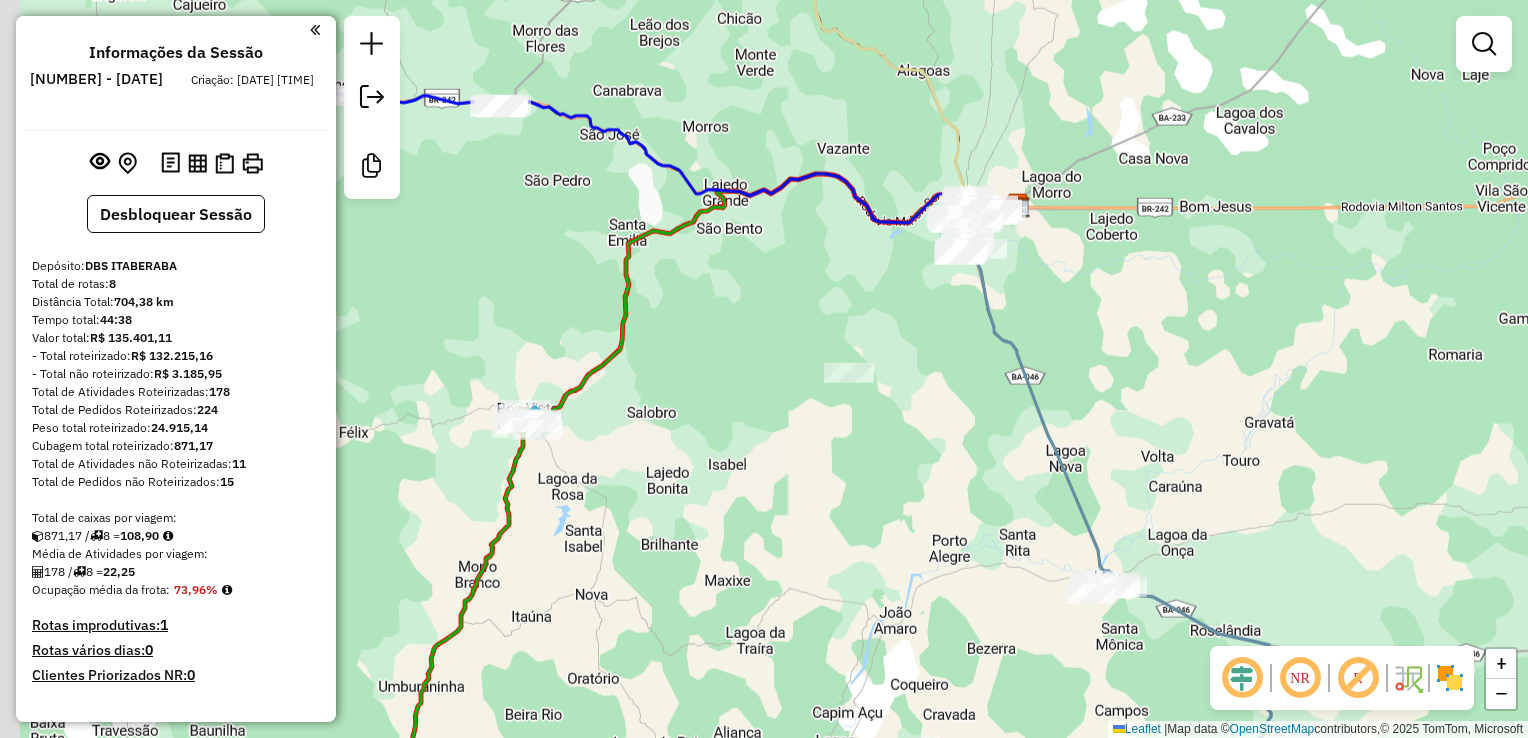 drag, startPoint x: 653, startPoint y: 557, endPoint x: 807, endPoint y: 502, distance: 163.52675 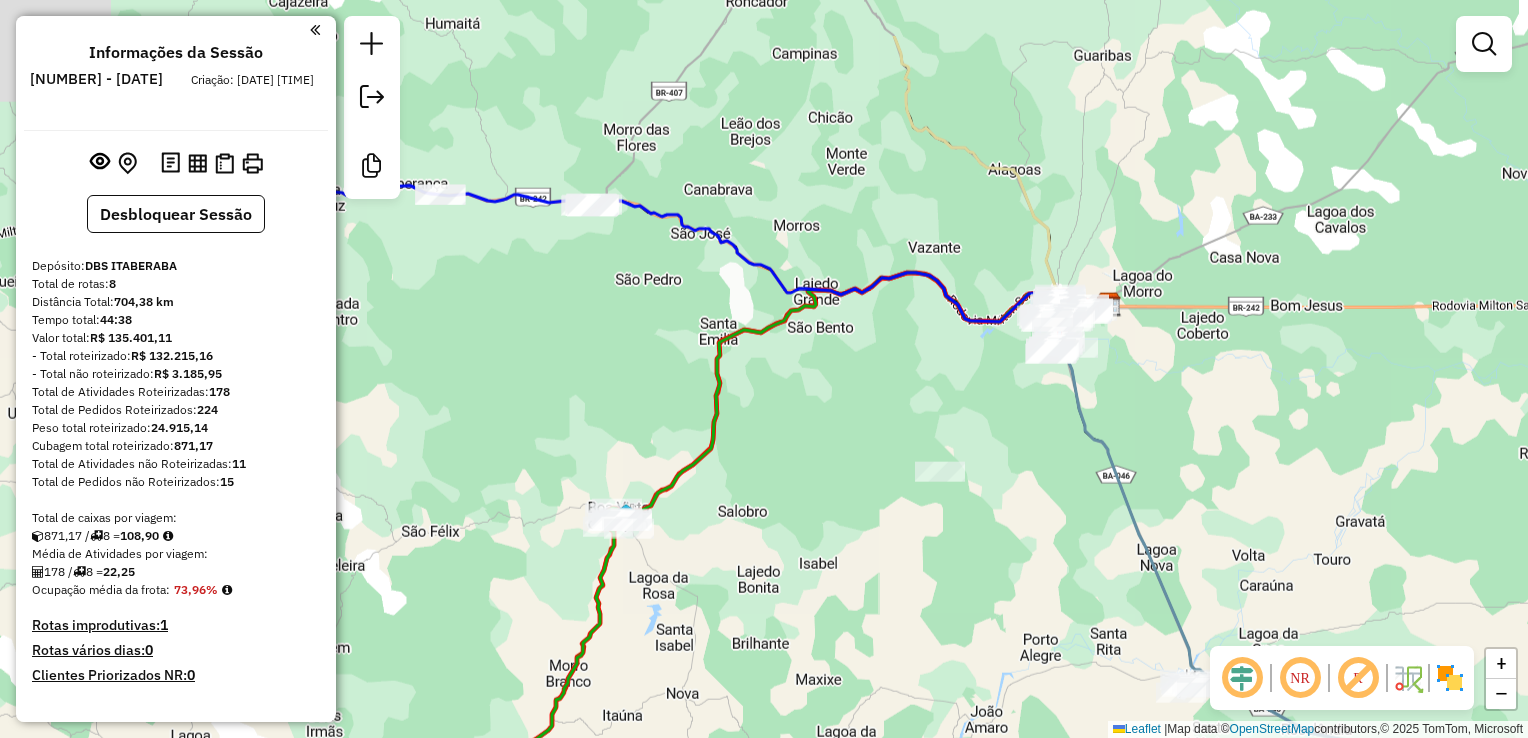 drag, startPoint x: 739, startPoint y: 569, endPoint x: 771, endPoint y: 619, distance: 59.36329 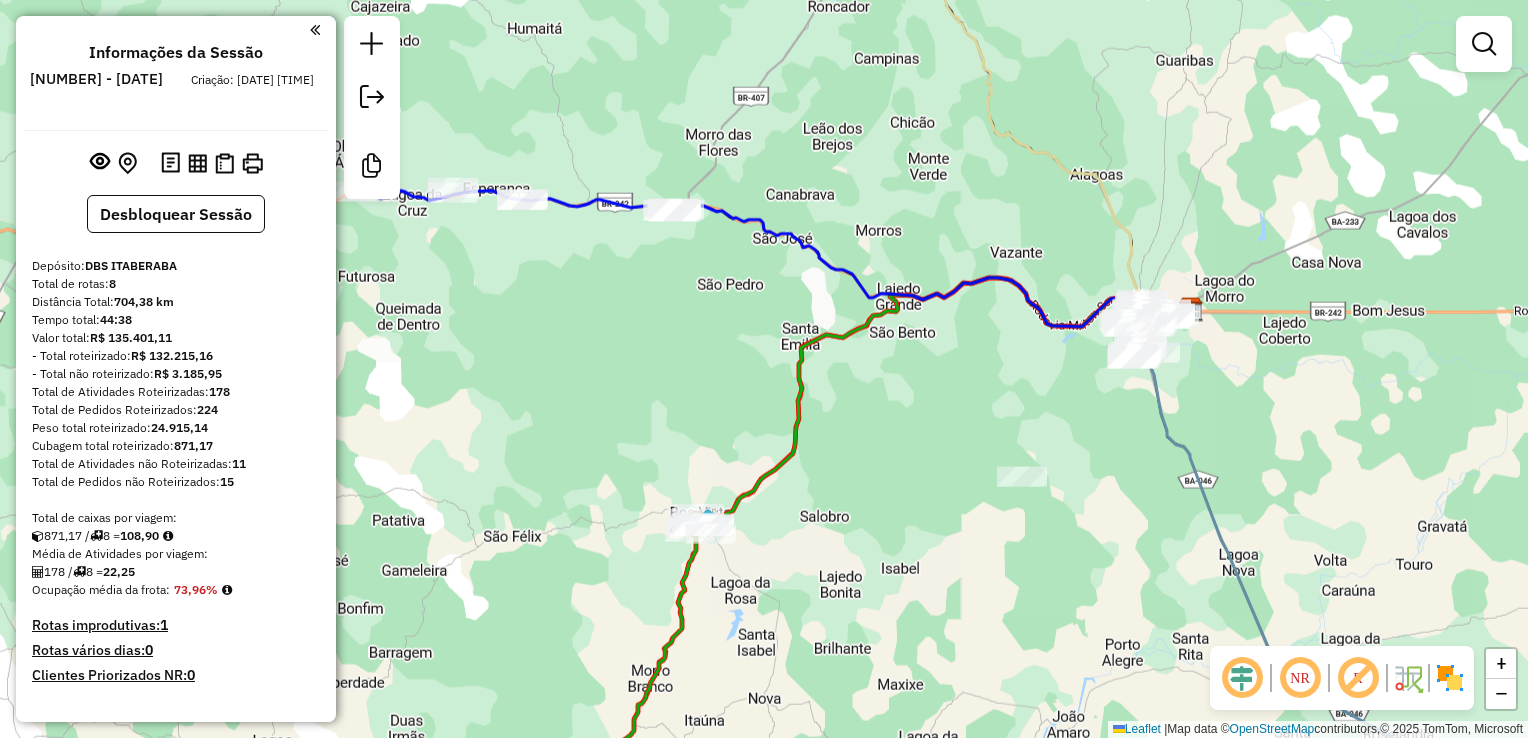 drag, startPoint x: 629, startPoint y: 368, endPoint x: 803, endPoint y: 363, distance: 174.07182 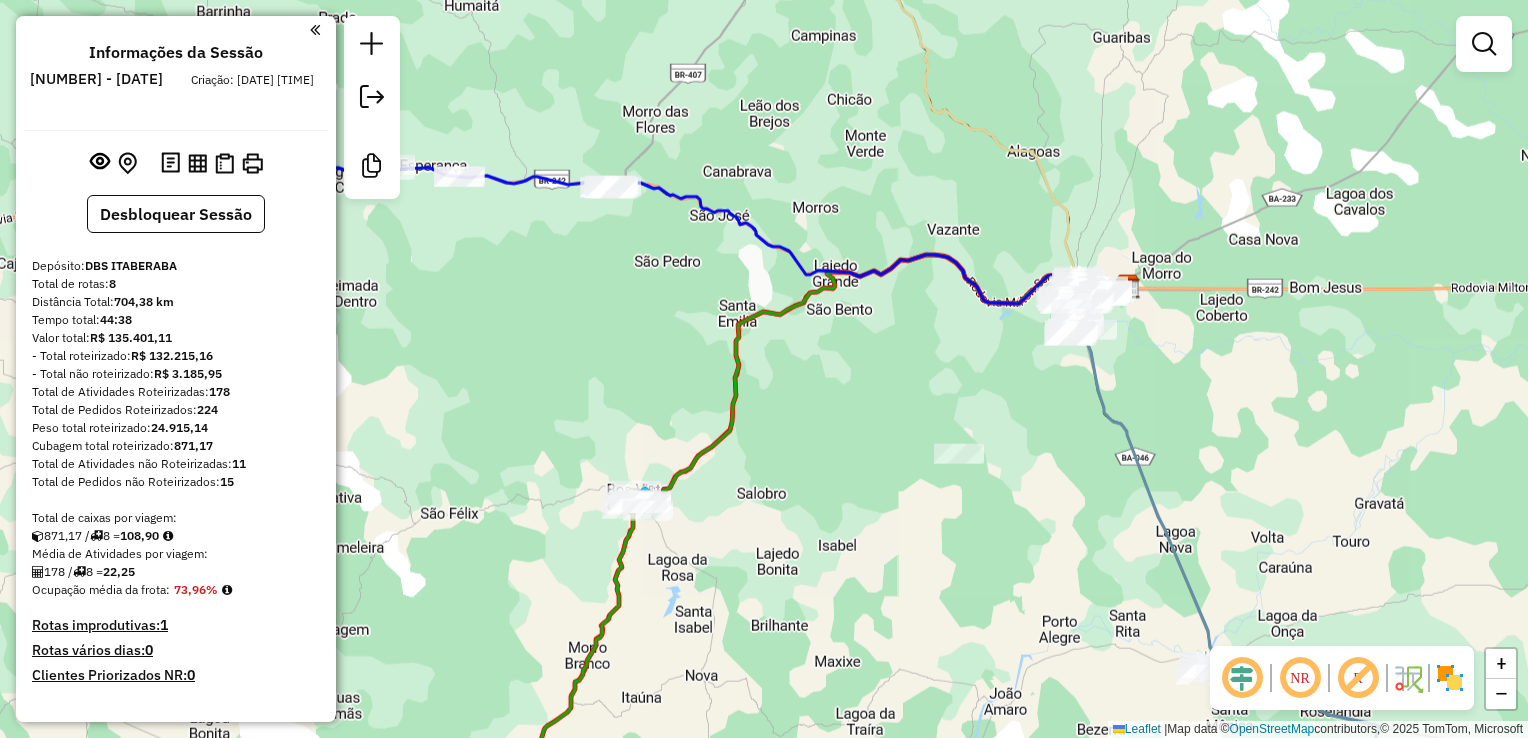 drag, startPoint x: 1009, startPoint y: 450, endPoint x: 764, endPoint y: 413, distance: 247.77812 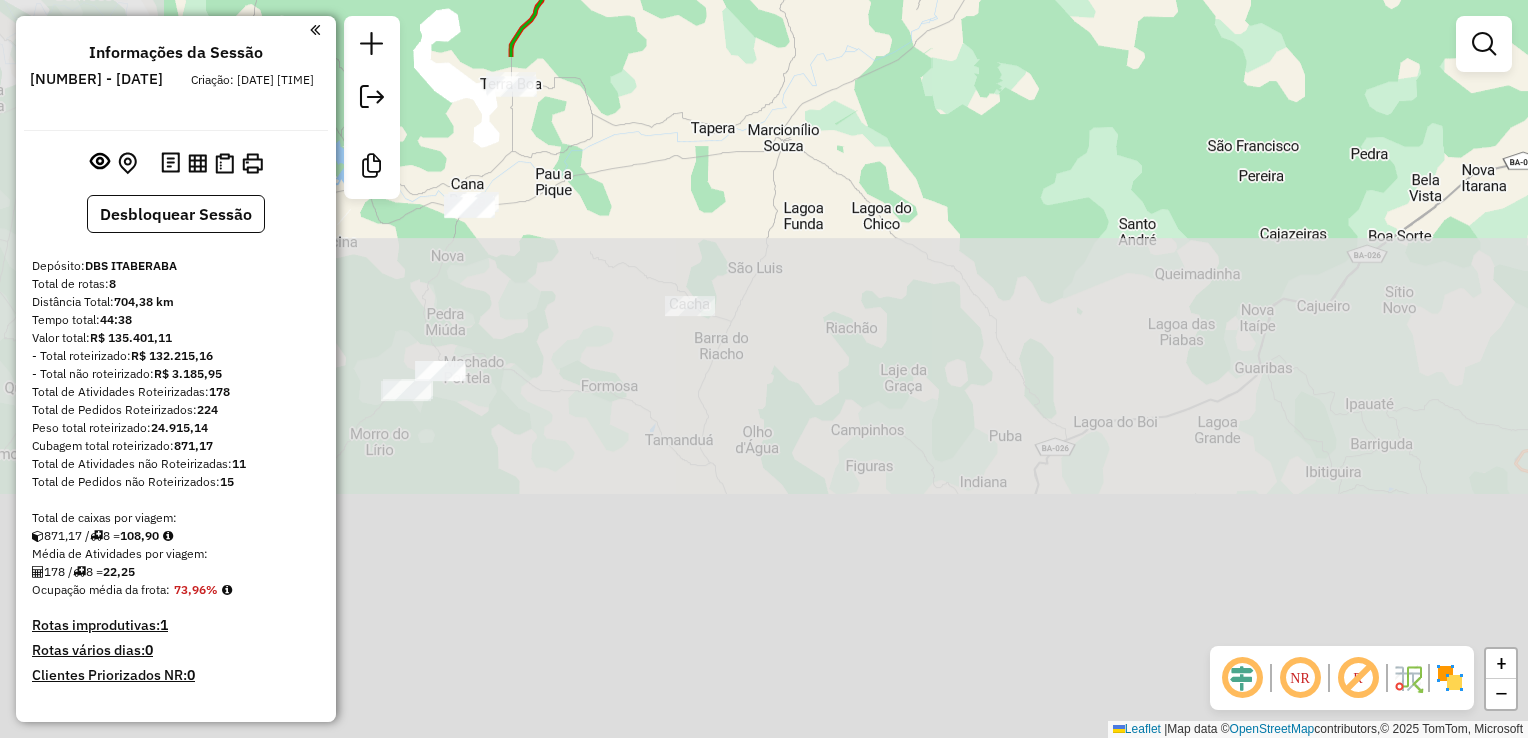 drag, startPoint x: 783, startPoint y: 700, endPoint x: 1036, endPoint y: -74, distance: 814.3003 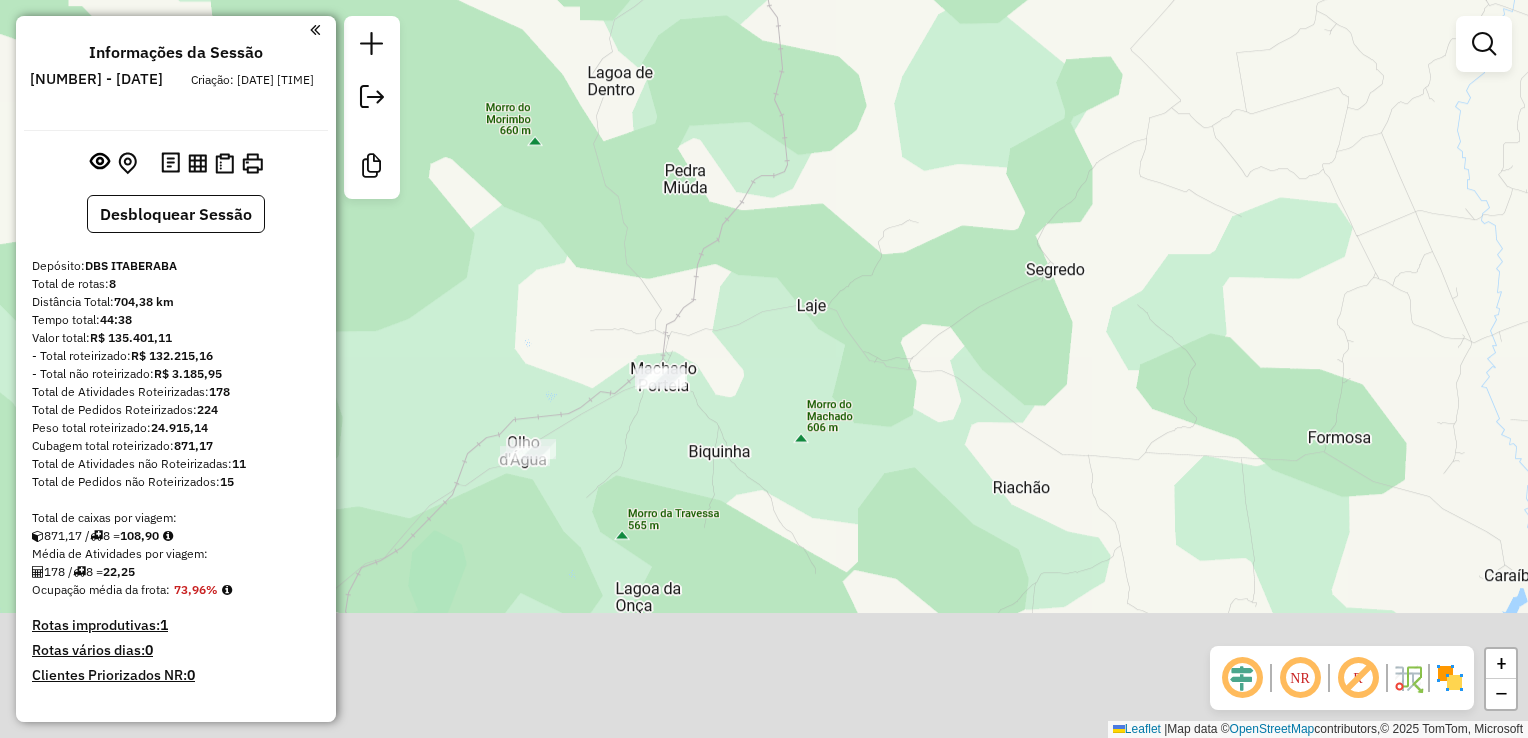 drag, startPoint x: 676, startPoint y: 462, endPoint x: 729, endPoint y: 204, distance: 263.38754 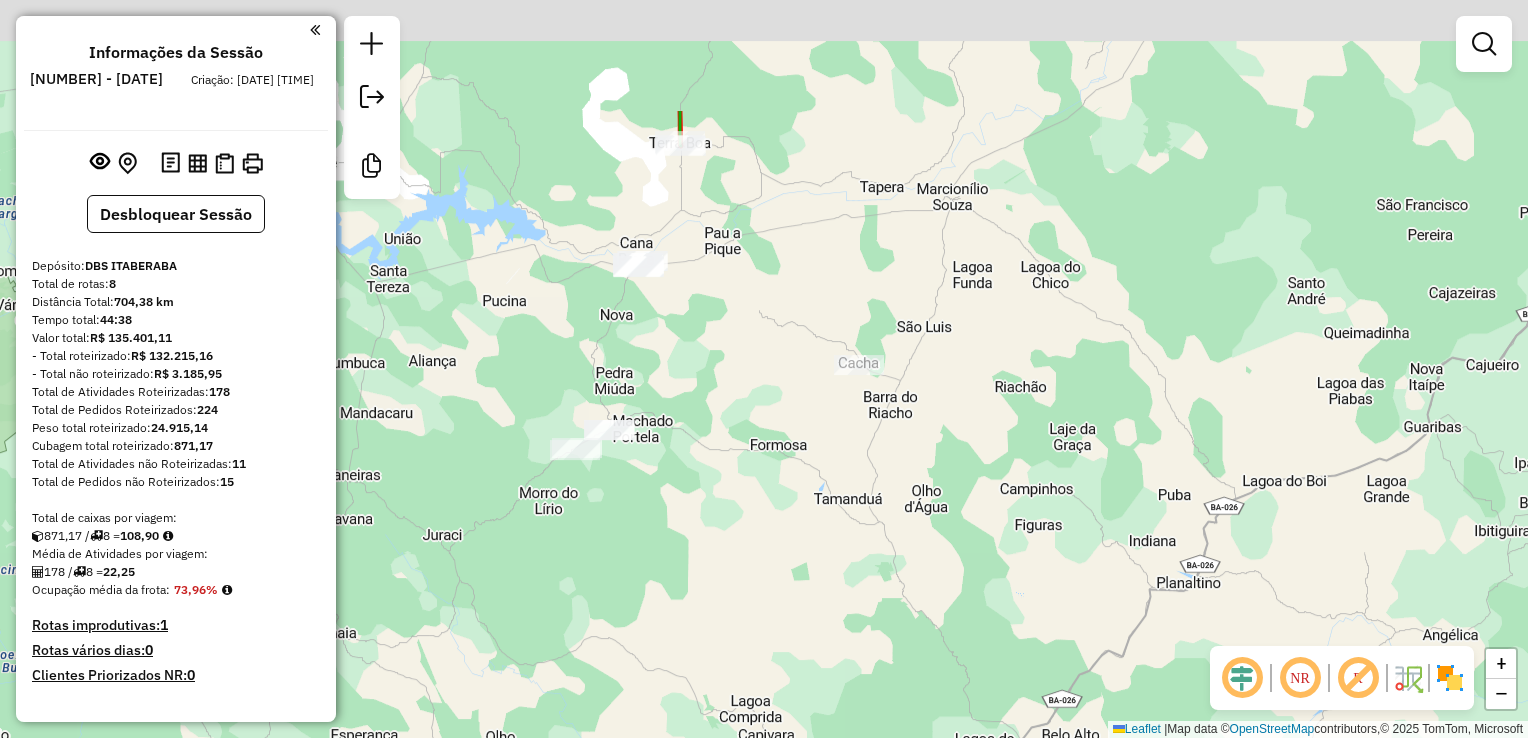 drag, startPoint x: 789, startPoint y: 198, endPoint x: 666, endPoint y: 394, distance: 231.39792 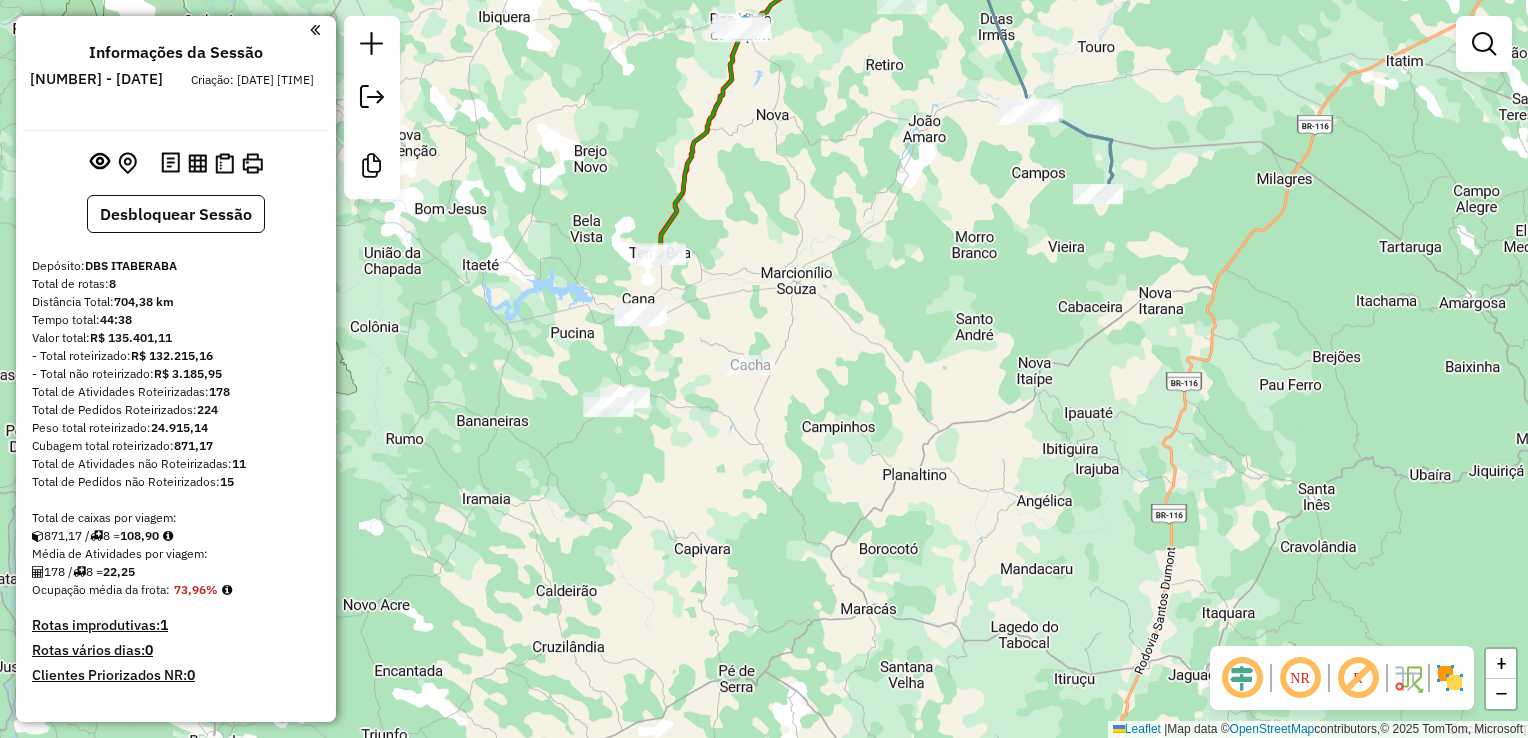 drag, startPoint x: 474, startPoint y: 350, endPoint x: 552, endPoint y: 448, distance: 125.25175 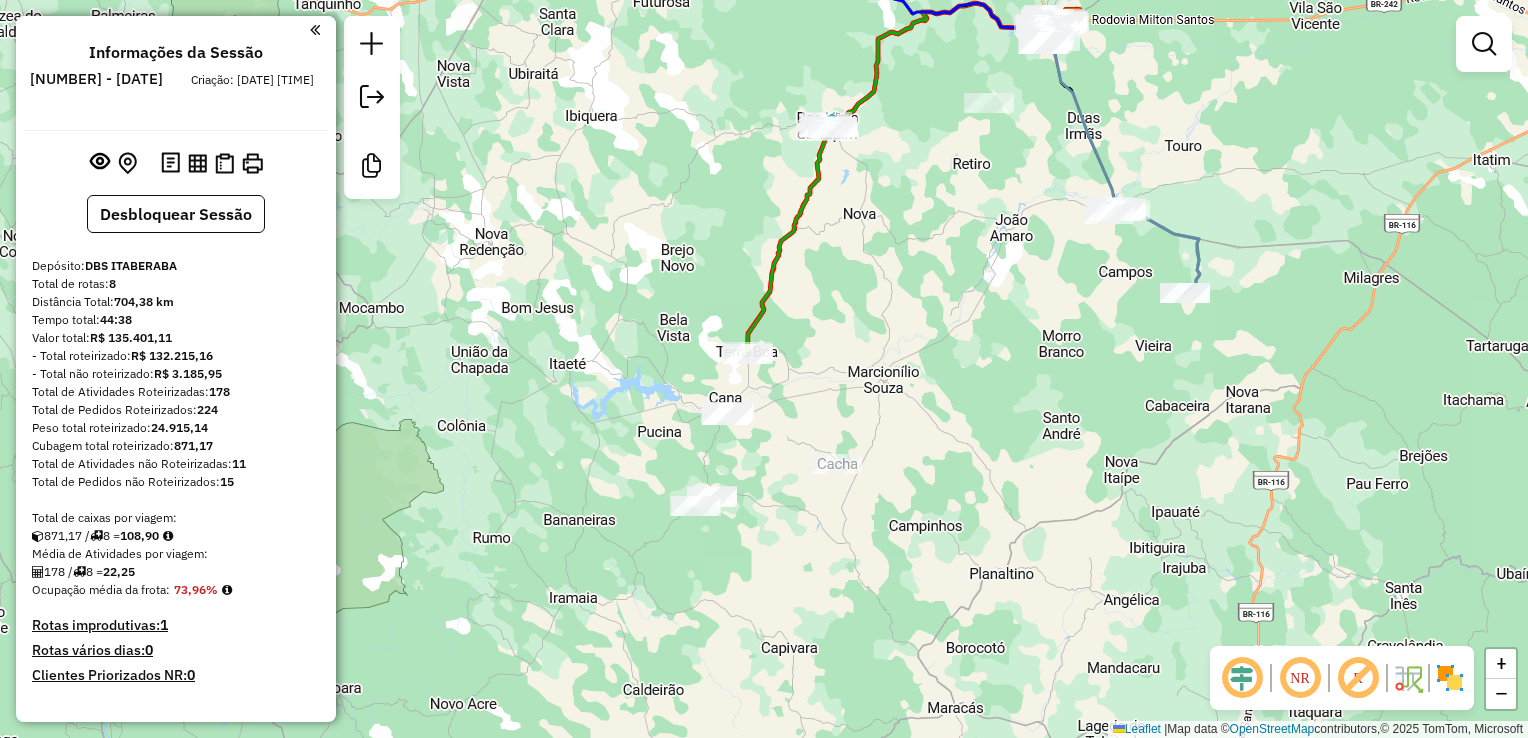 click on "Janela de atendimento Grade de atendimento Capacidade Transportadoras Veículos Cliente Pedidos  Rotas Selecione os dias de semana para filtrar as janelas de atendimento  Seg   Ter   Qua   Qui   Sex   Sáb   Dom  Informe o período da janela de atendimento: De: Até:  Filtrar exatamente a janela do cliente  Considerar janela de atendimento padrão  Selecione os dias de semana para filtrar as grades de atendimento  Seg   Ter   Qua   Qui   Sex   Sáb   Dom   Considerar clientes sem dia de atendimento cadastrado  Clientes fora do dia de atendimento selecionado Filtrar as atividades entre os valores definidos abaixo:  Peso mínimo:   Peso máximo:   Cubagem mínima:   Cubagem máxima:   De:   Até:  Filtrar as atividades entre o tempo de atendimento definido abaixo:  De:   Até:   Considerar capacidade total dos clientes não roteirizados Transportadora: Selecione um ou mais itens Tipo de veículo: Selecione um ou mais itens Veículo: Selecione um ou mais itens Motorista: Selecione um ou mais itens Nome: Rótulo:" 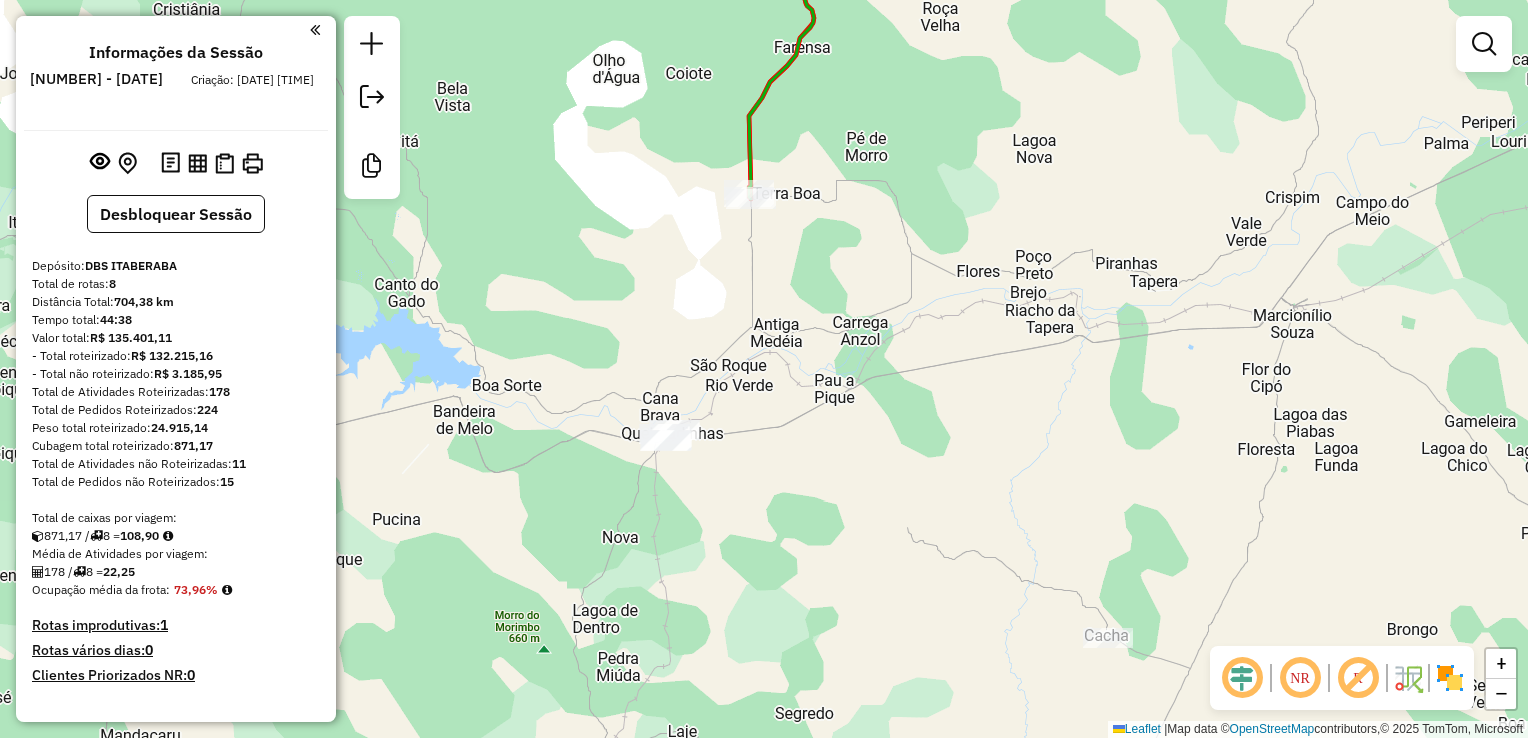 drag, startPoint x: 752, startPoint y: 276, endPoint x: 716, endPoint y: 286, distance: 37.363083 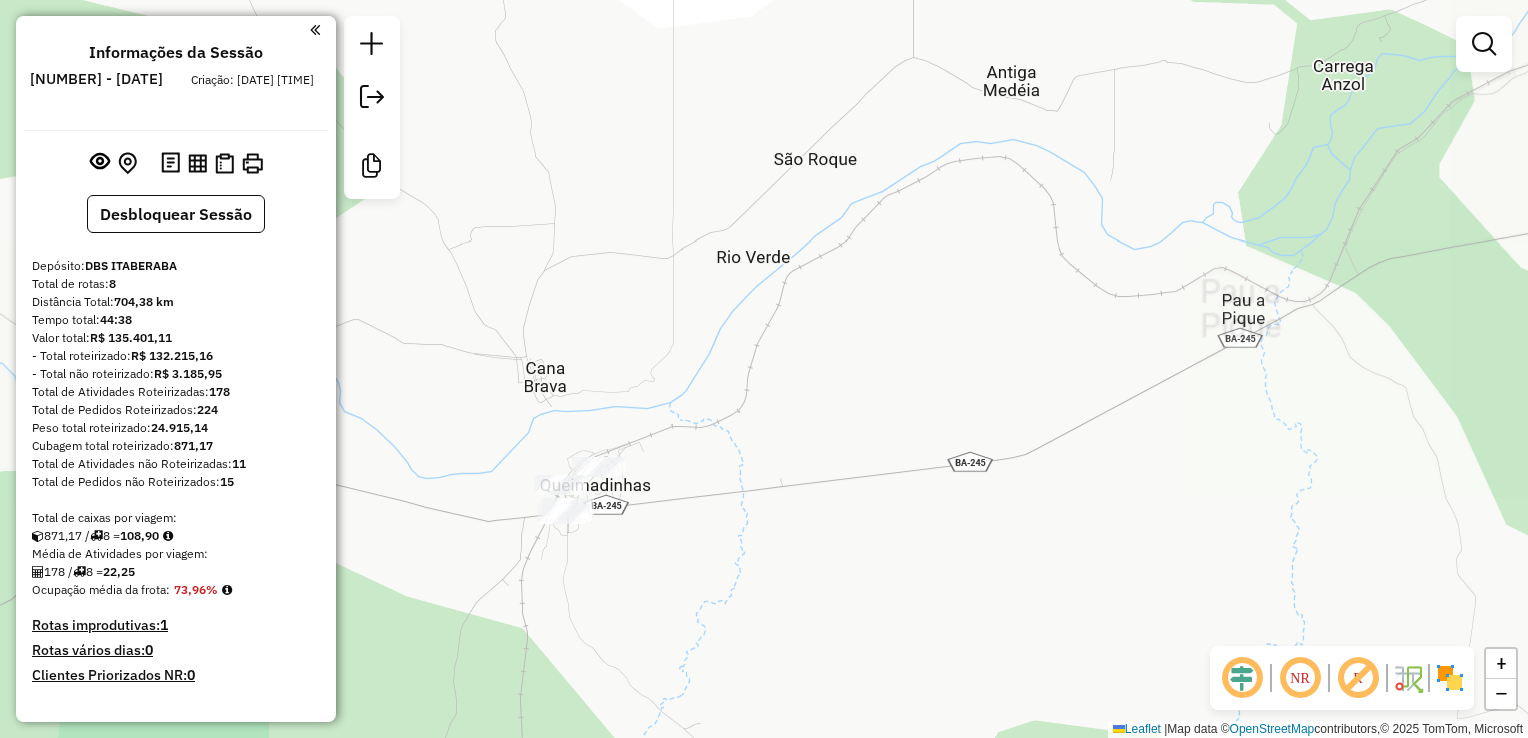 drag, startPoint x: 669, startPoint y: 428, endPoint x: 776, endPoint y: 212, distance: 241.04979 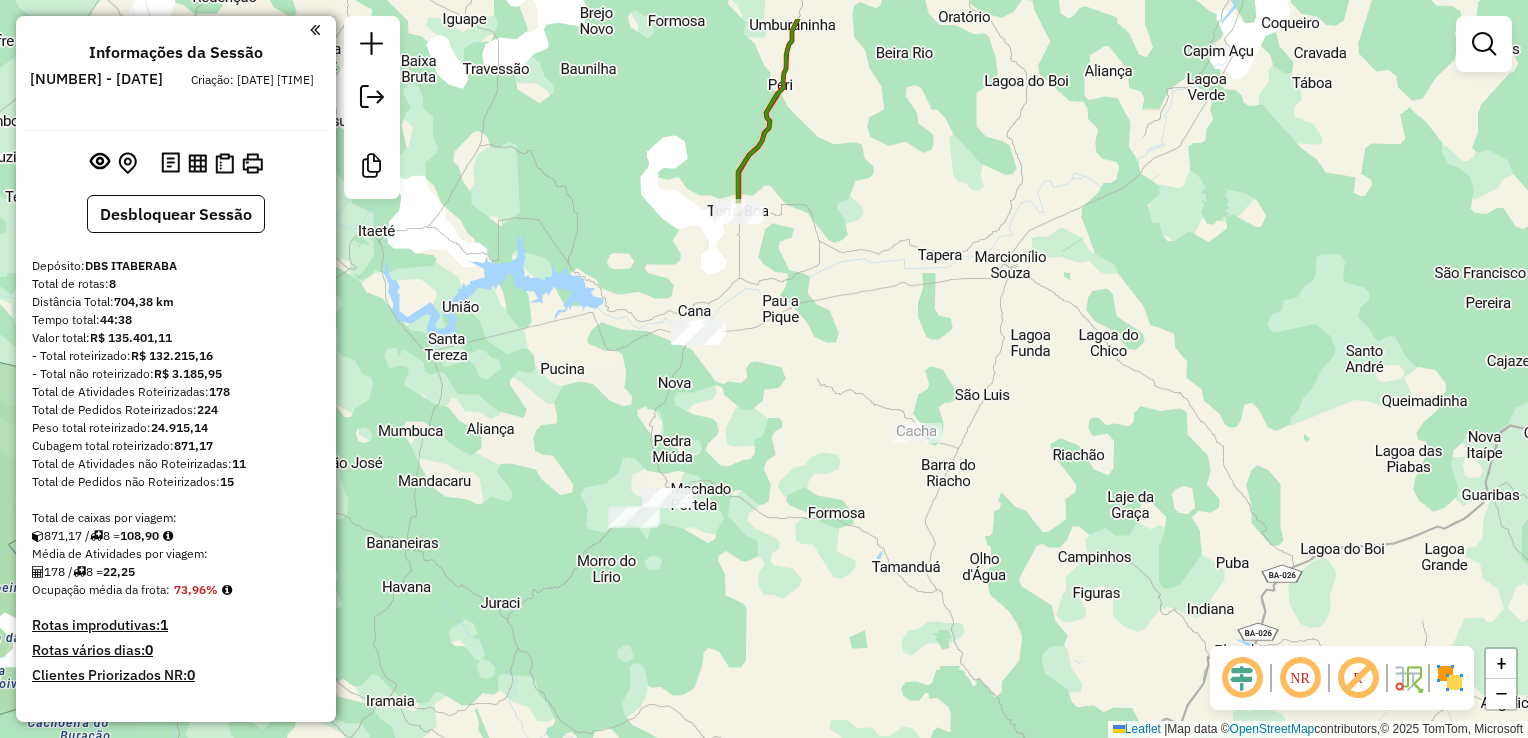 drag, startPoint x: 850, startPoint y: 129, endPoint x: 813, endPoint y: 238, distance: 115.10864 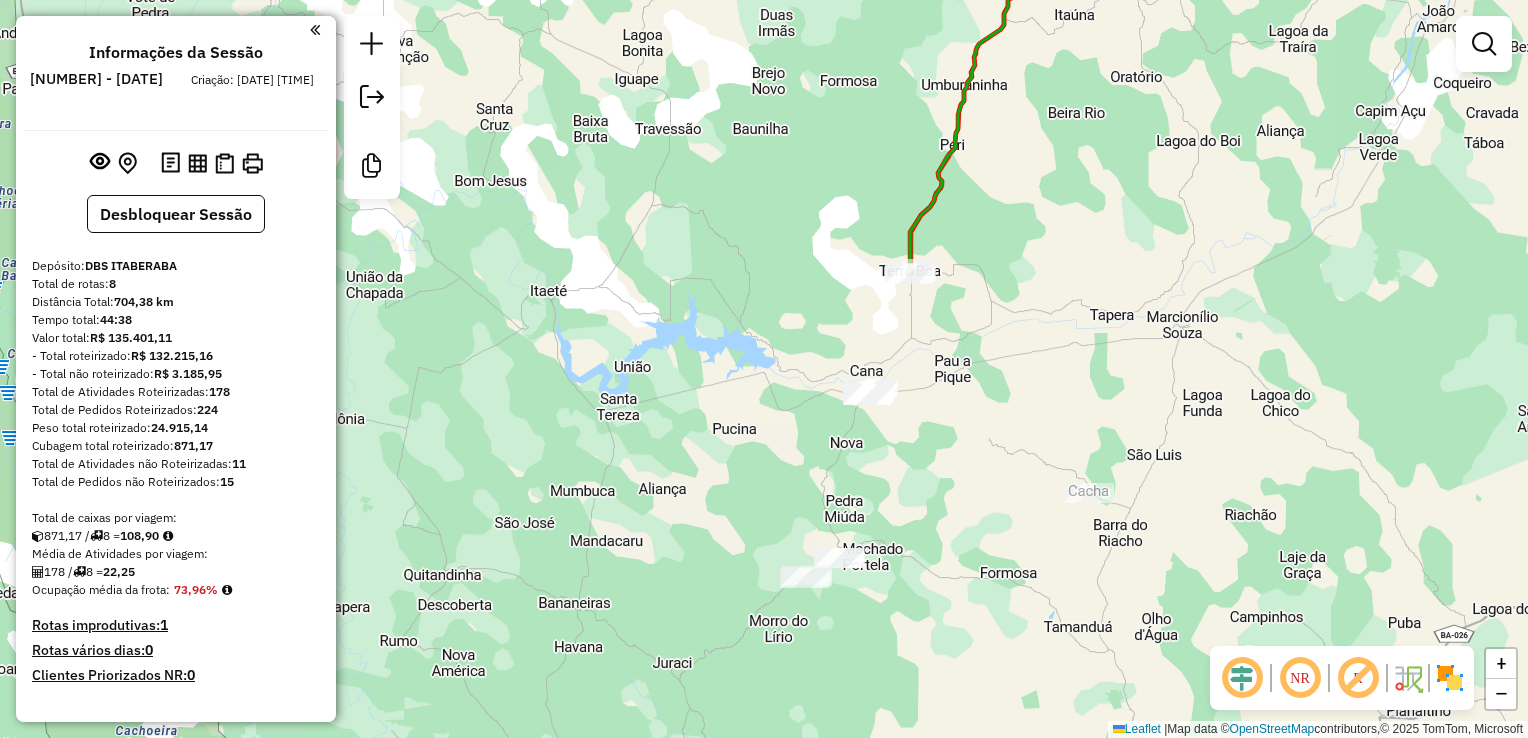 drag, startPoint x: 961, startPoint y: 266, endPoint x: 901, endPoint y: 346, distance: 100 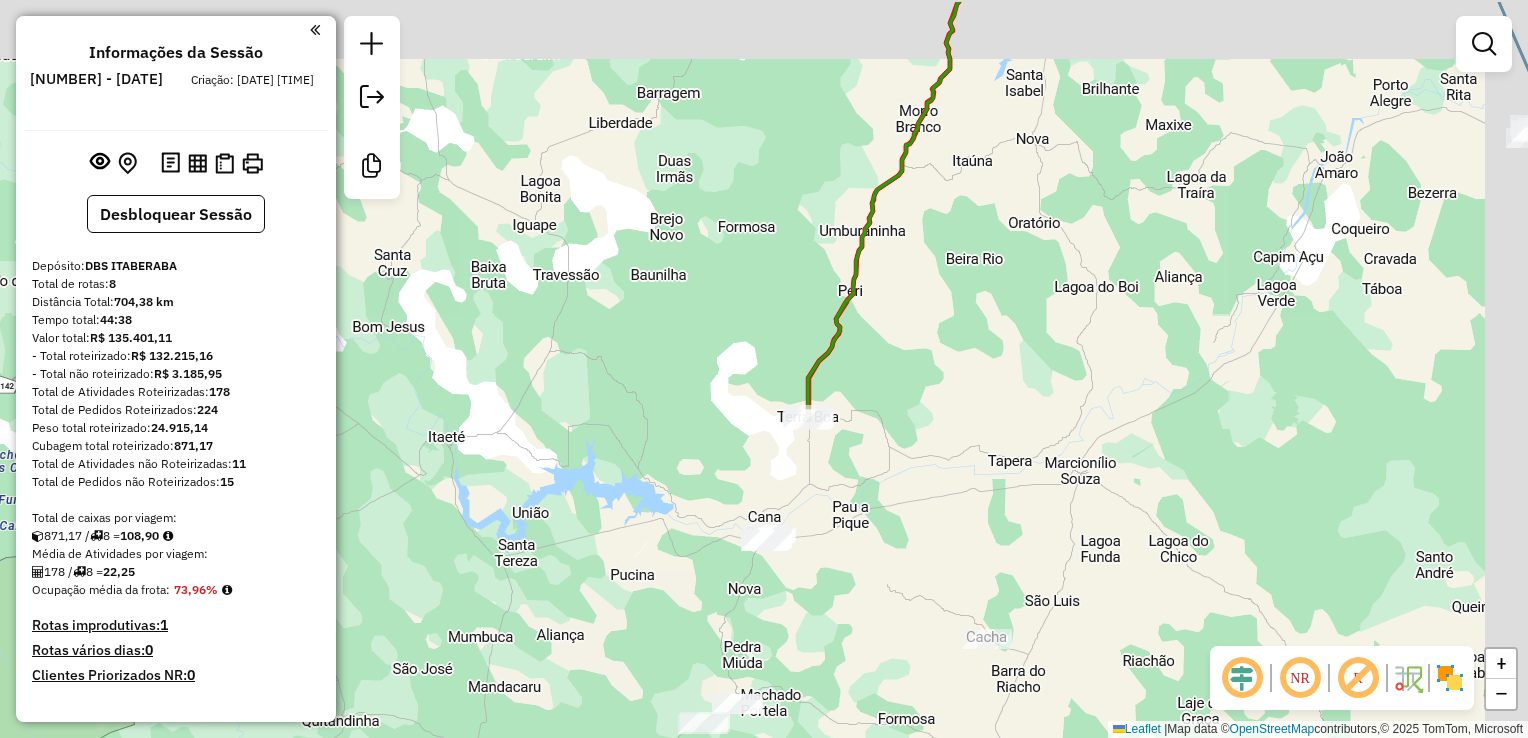 drag, startPoint x: 928, startPoint y: 286, endPoint x: 864, endPoint y: 382, distance: 115.37764 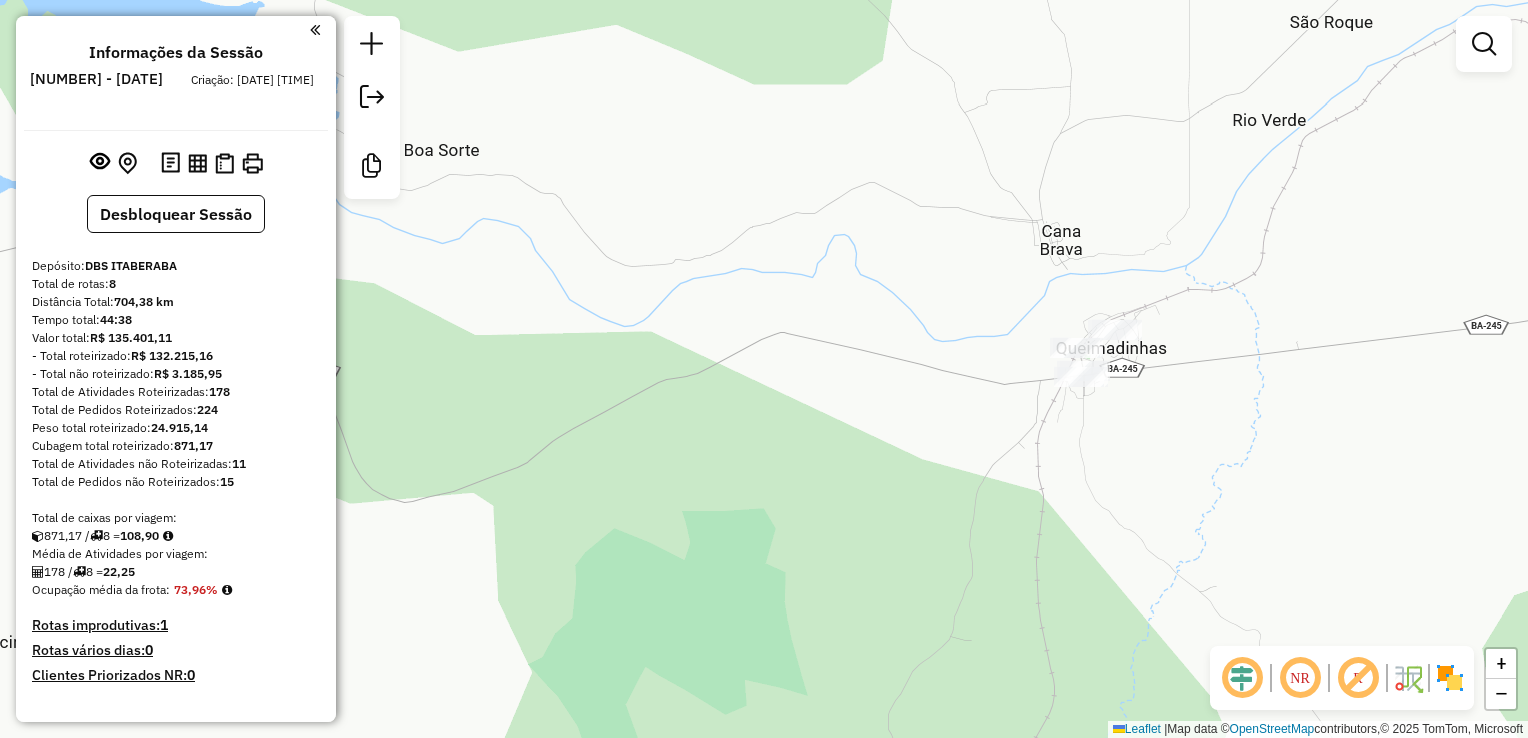 drag, startPoint x: 1083, startPoint y: 264, endPoint x: 964, endPoint y: 309, distance: 127.22421 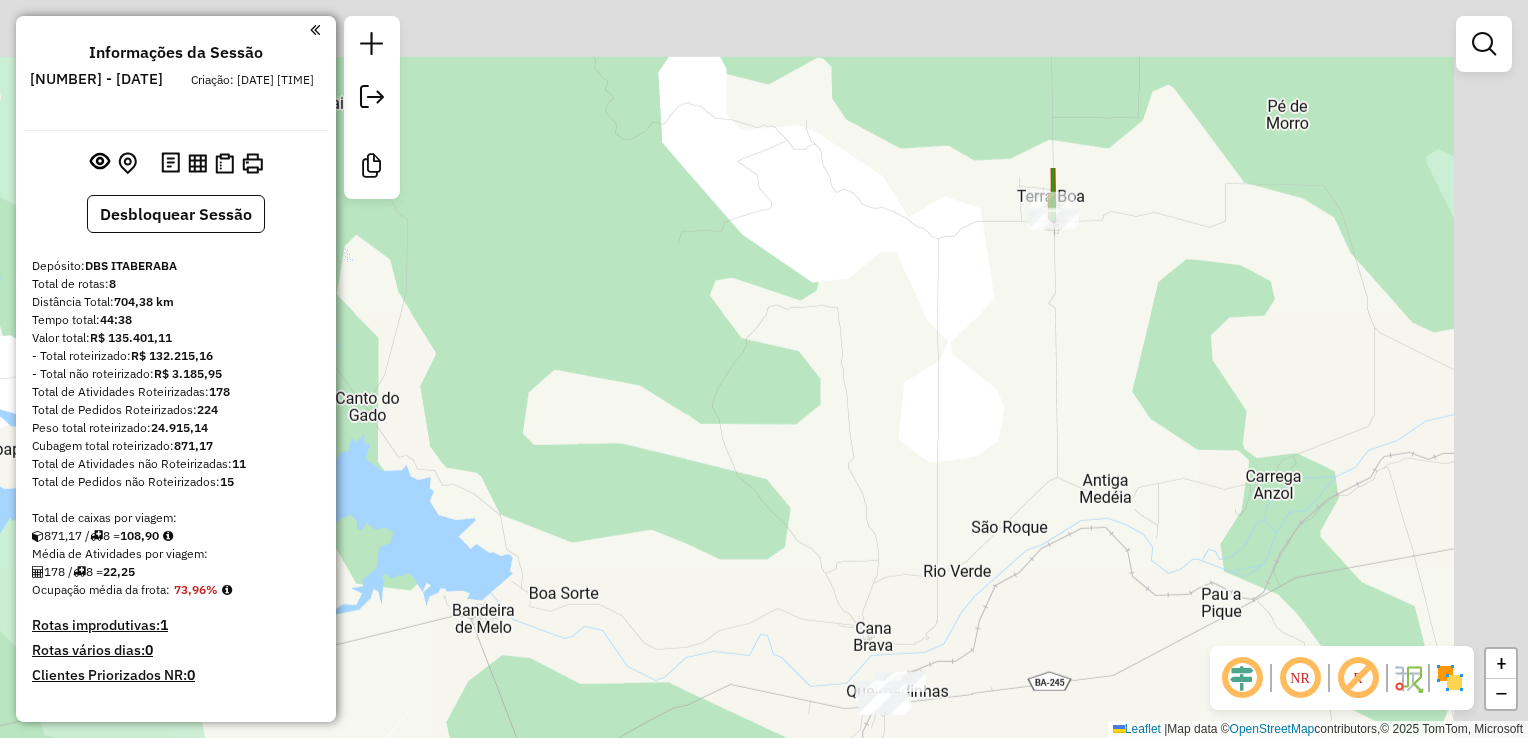 drag, startPoint x: 1209, startPoint y: 279, endPoint x: 1003, endPoint y: 521, distance: 317.80496 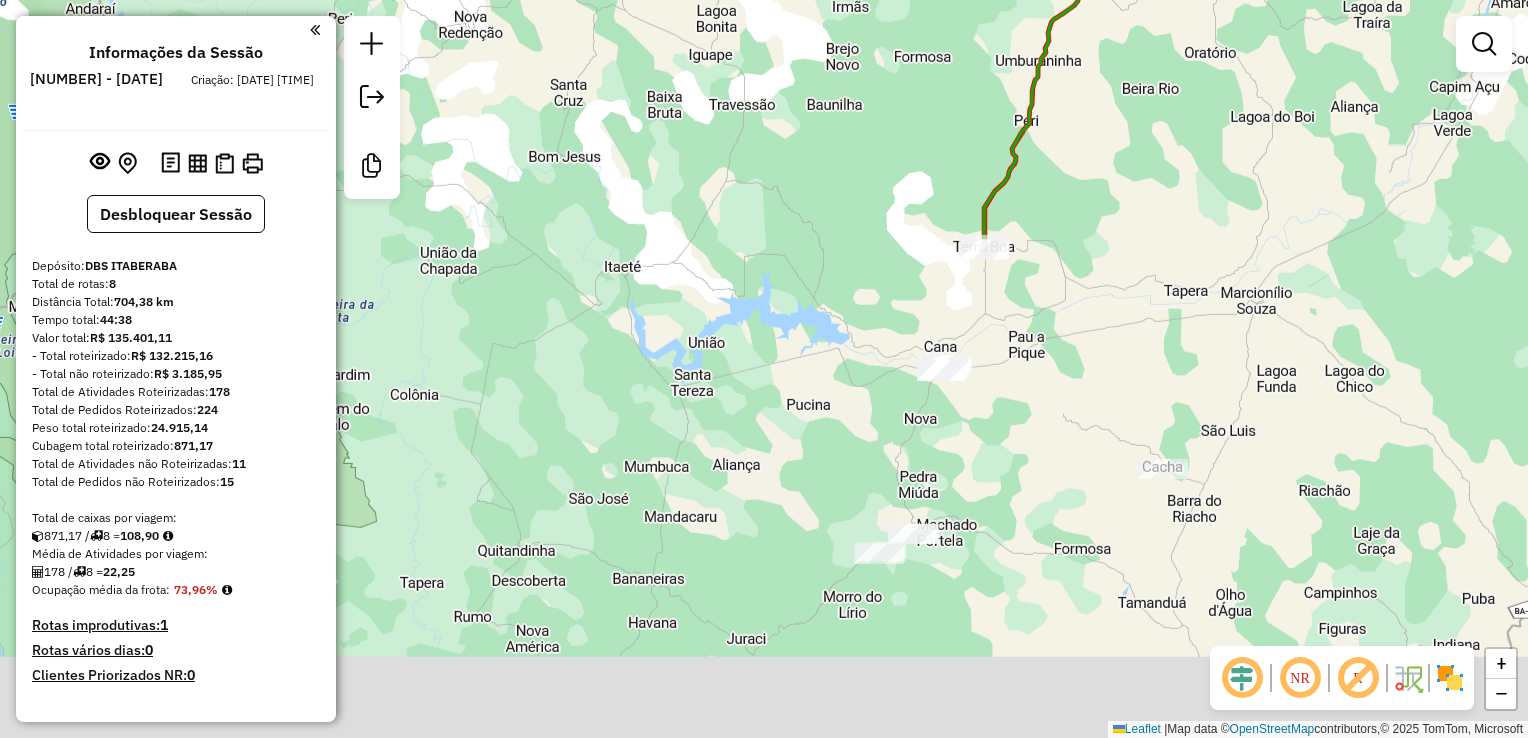 drag, startPoint x: 1068, startPoint y: 595, endPoint x: 1012, endPoint y: 404, distance: 199.04019 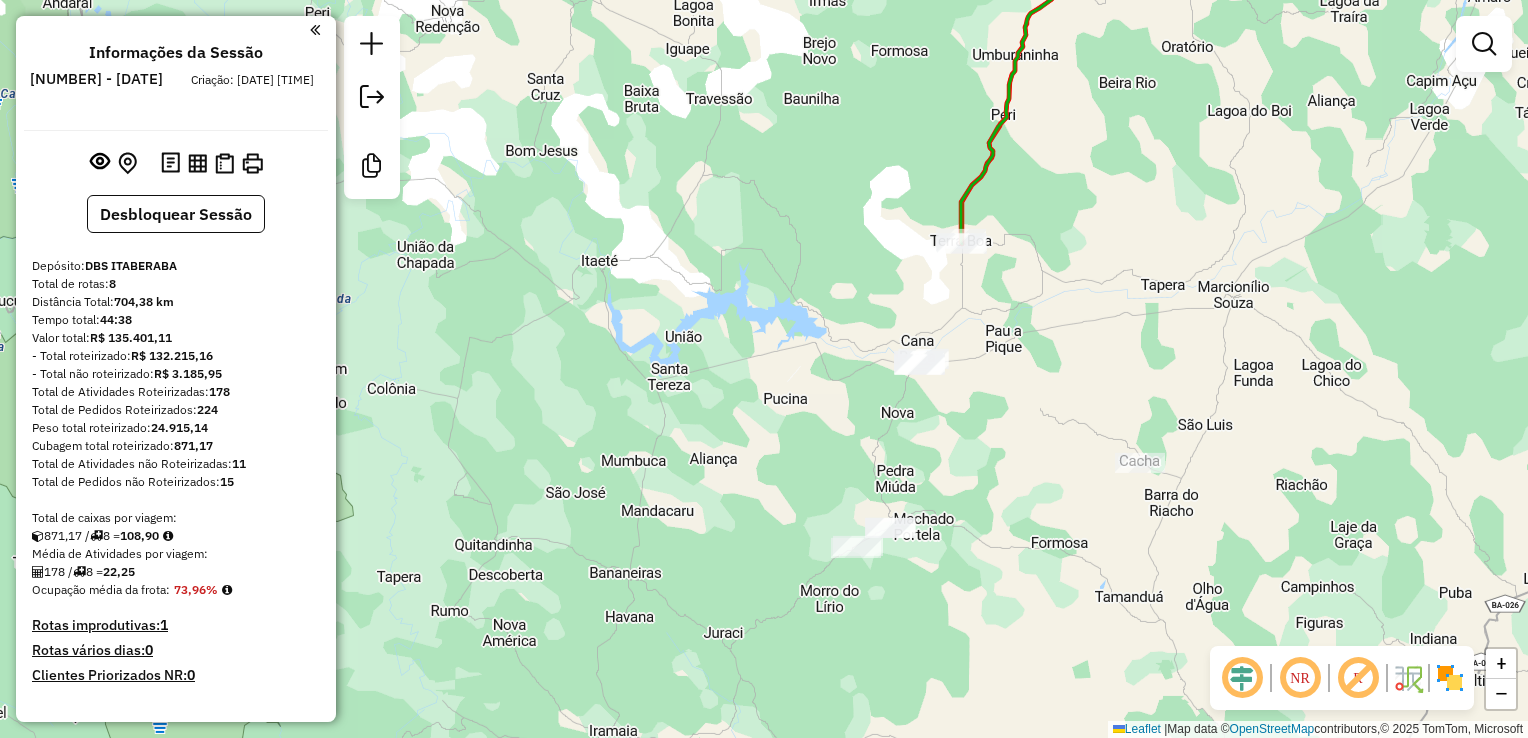 drag, startPoint x: 934, startPoint y: 415, endPoint x: 916, endPoint y: 456, distance: 44.777225 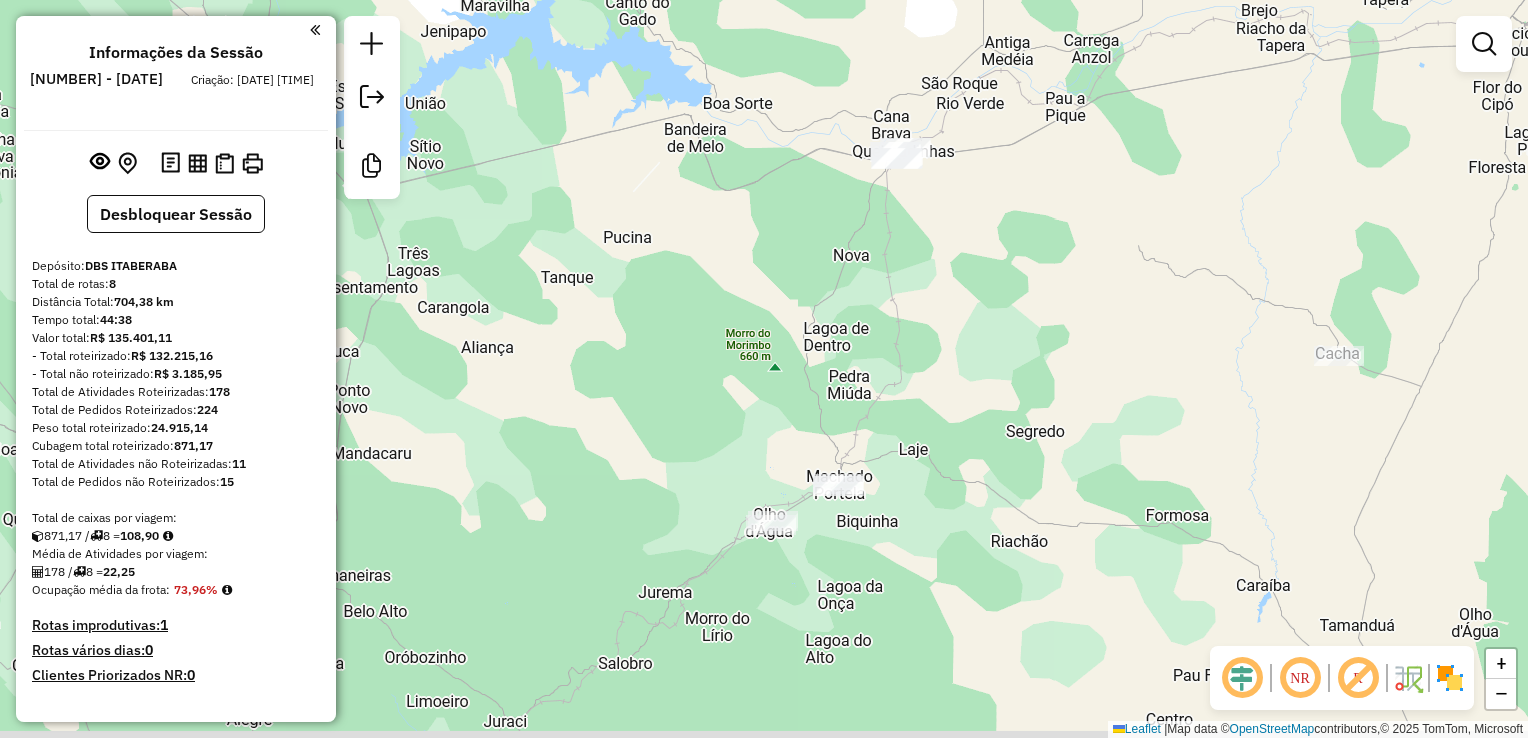 drag, startPoint x: 950, startPoint y: 452, endPoint x: 944, endPoint y: 288, distance: 164.10973 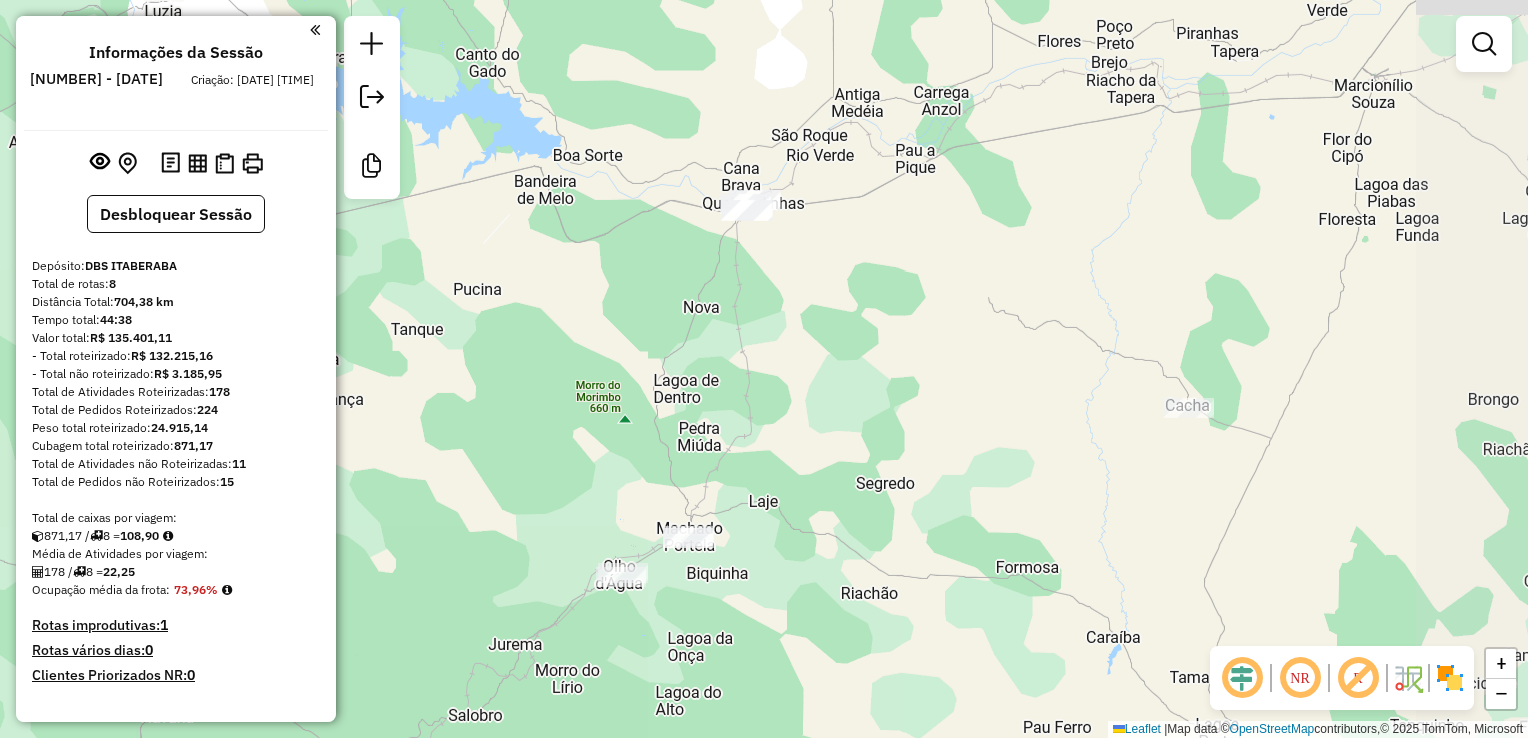 drag, startPoint x: 1040, startPoint y: 278, endPoint x: 912, endPoint y: 318, distance: 134.10443 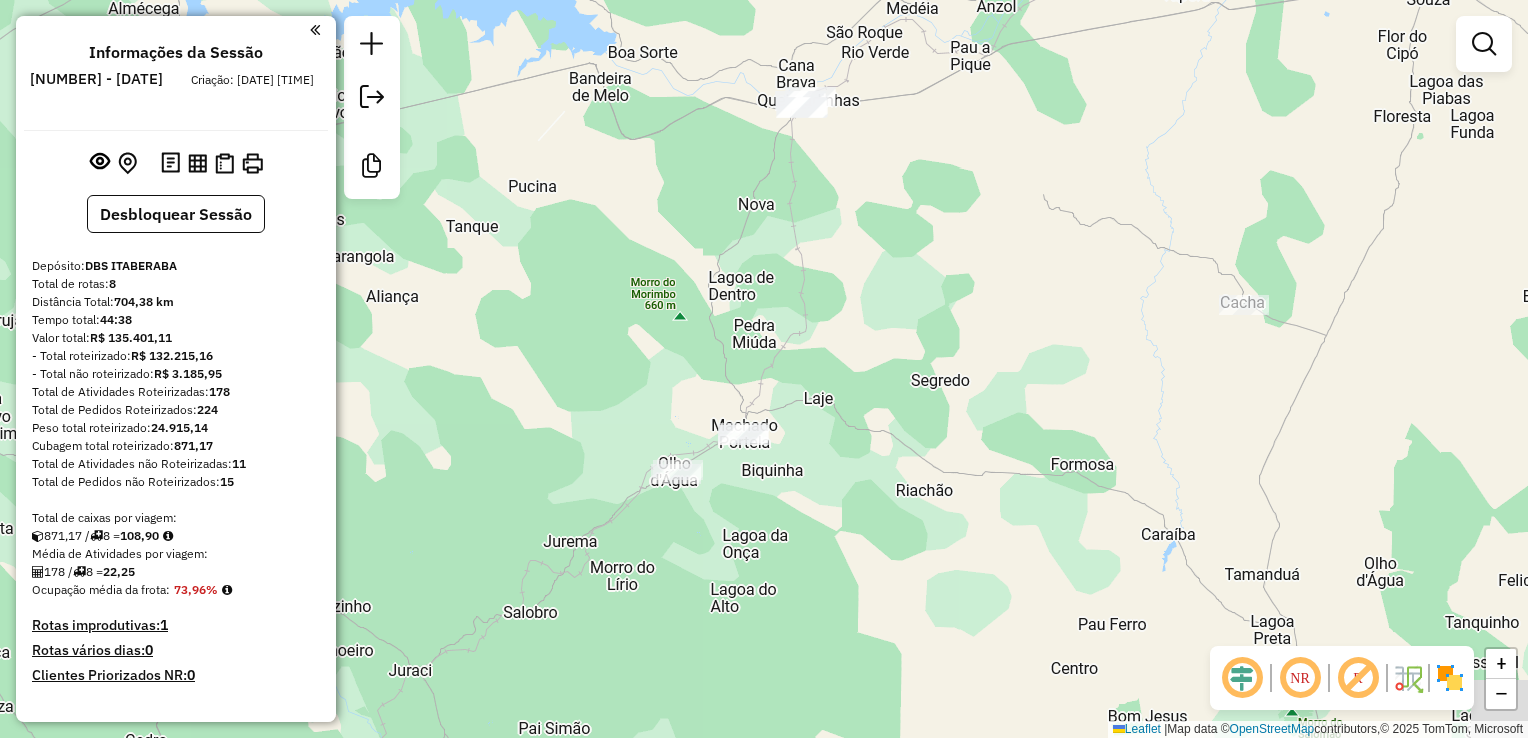 drag, startPoint x: 792, startPoint y: 450, endPoint x: 864, endPoint y: 300, distance: 166.3851 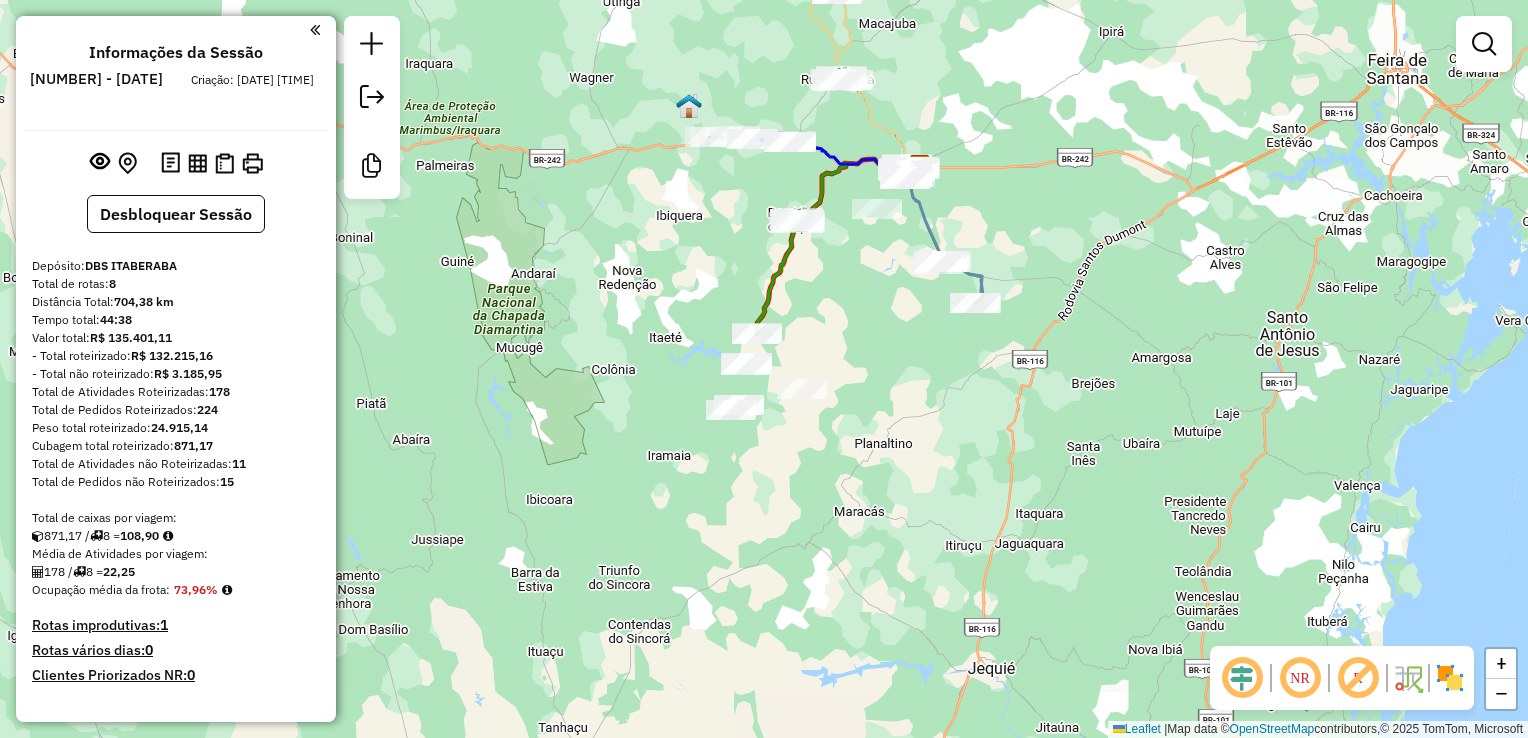 drag, startPoint x: 942, startPoint y: 270, endPoint x: 952, endPoint y: 313, distance: 44.14748 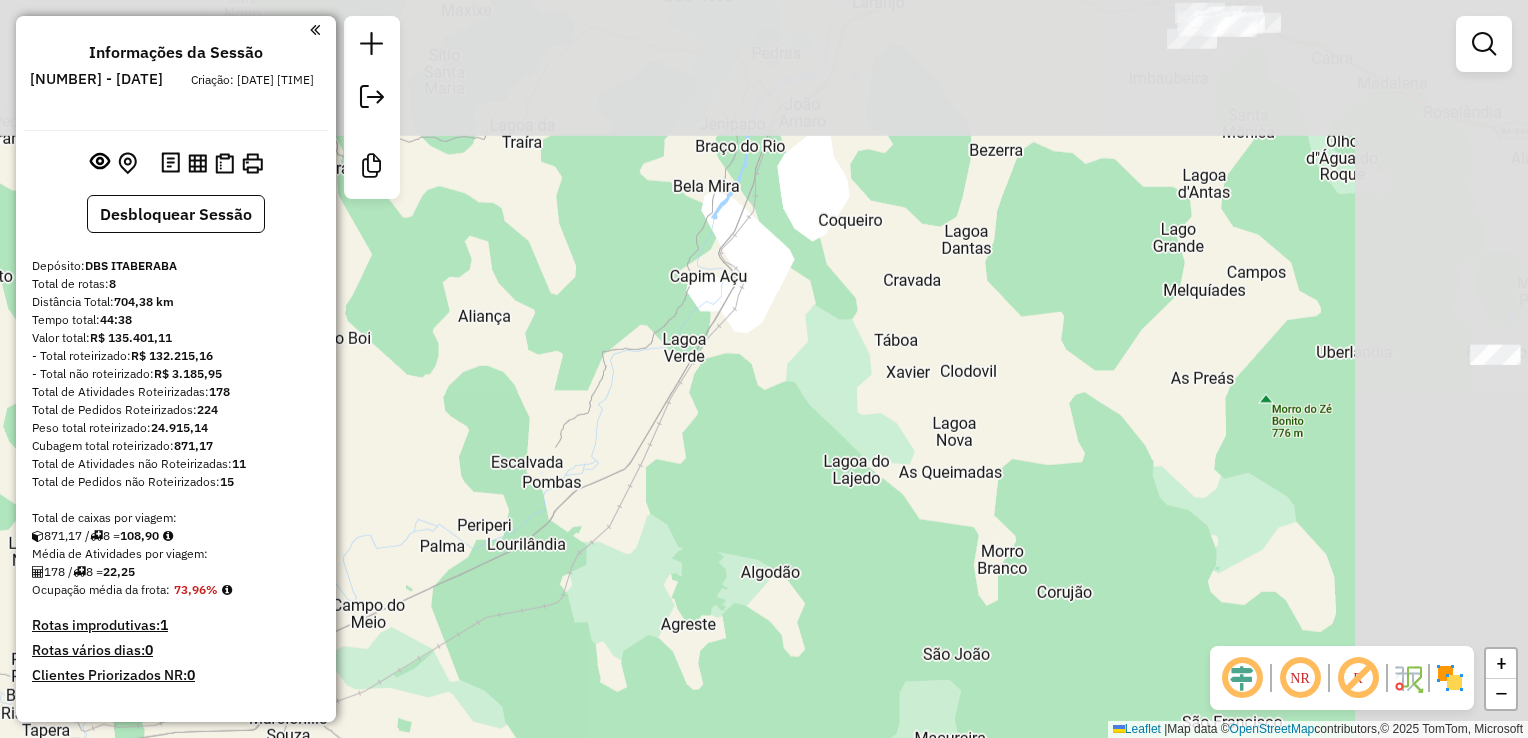 drag, startPoint x: 1081, startPoint y: 218, endPoint x: 706, endPoint y: 562, distance: 508.8821 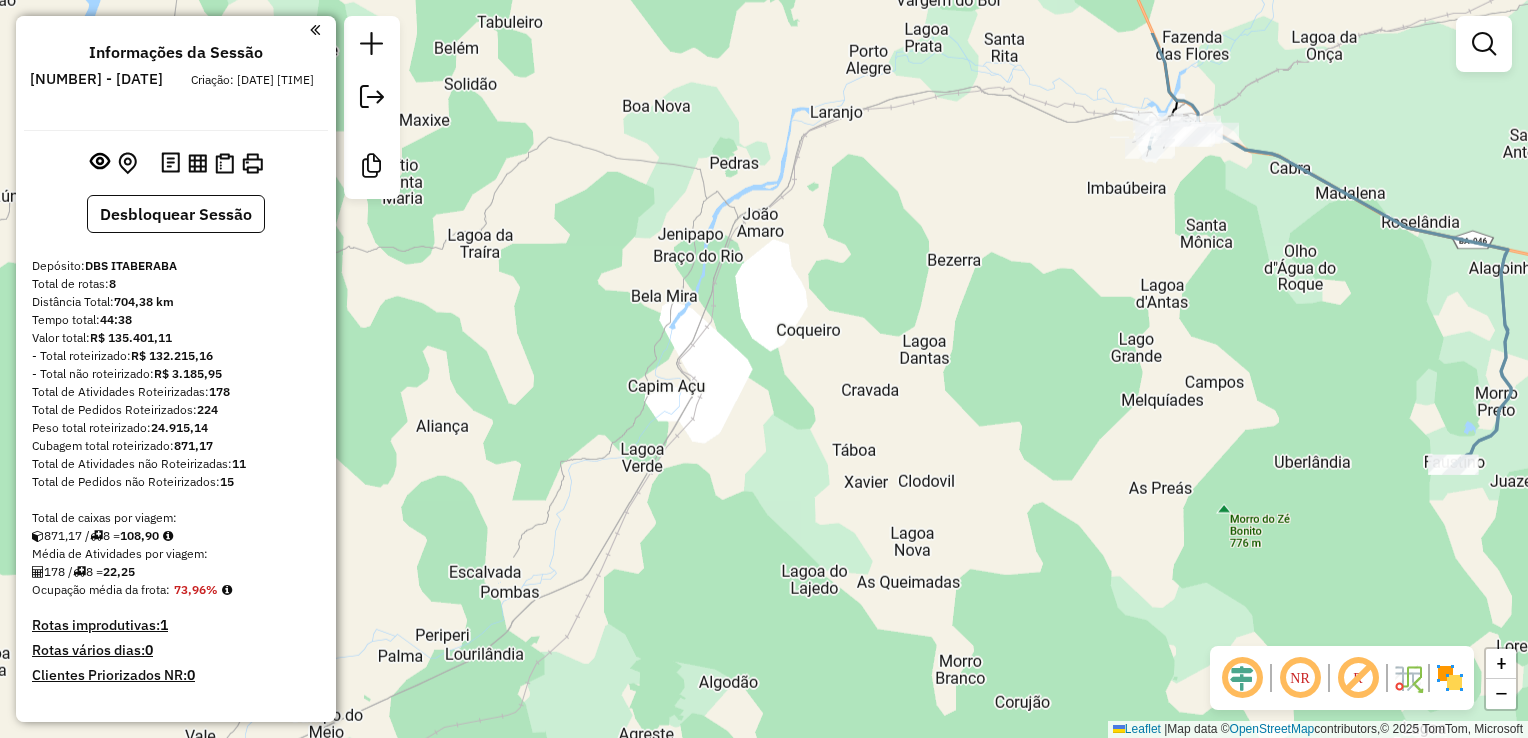 drag, startPoint x: 990, startPoint y: 284, endPoint x: 953, endPoint y: 367, distance: 90.873535 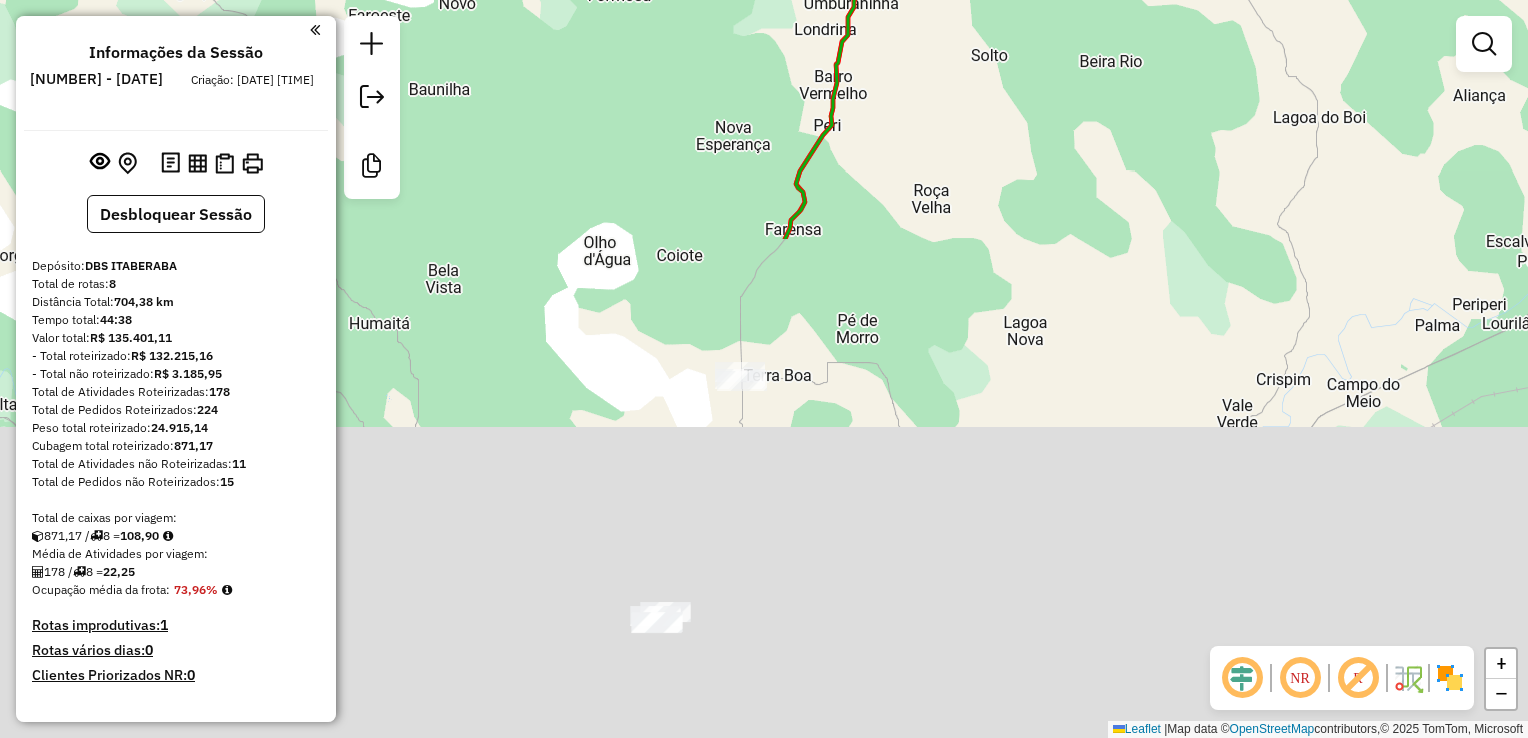 drag, startPoint x: 813, startPoint y: 647, endPoint x: 737, endPoint y: 74, distance: 578.0182 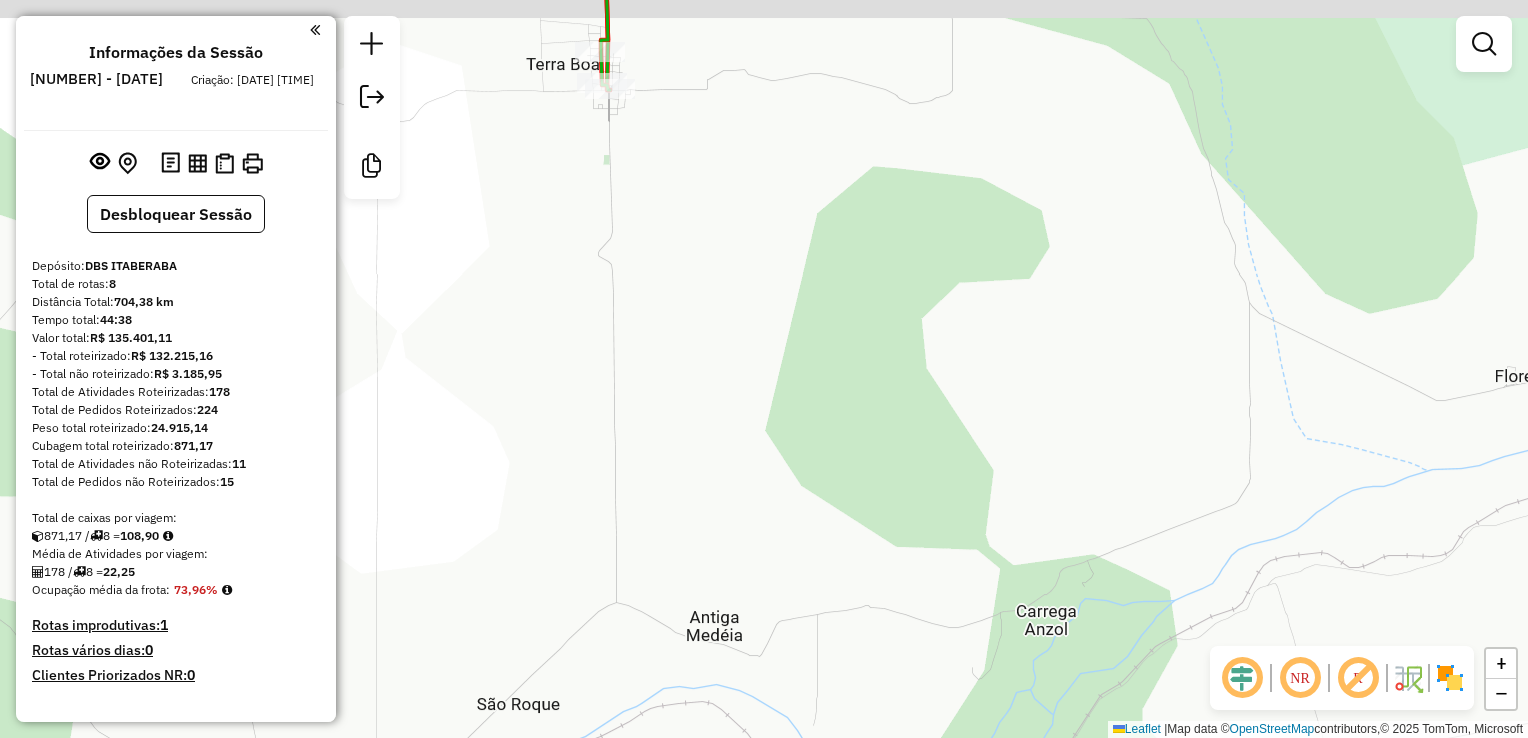 drag, startPoint x: 733, startPoint y: 442, endPoint x: 730, endPoint y: 542, distance: 100.04499 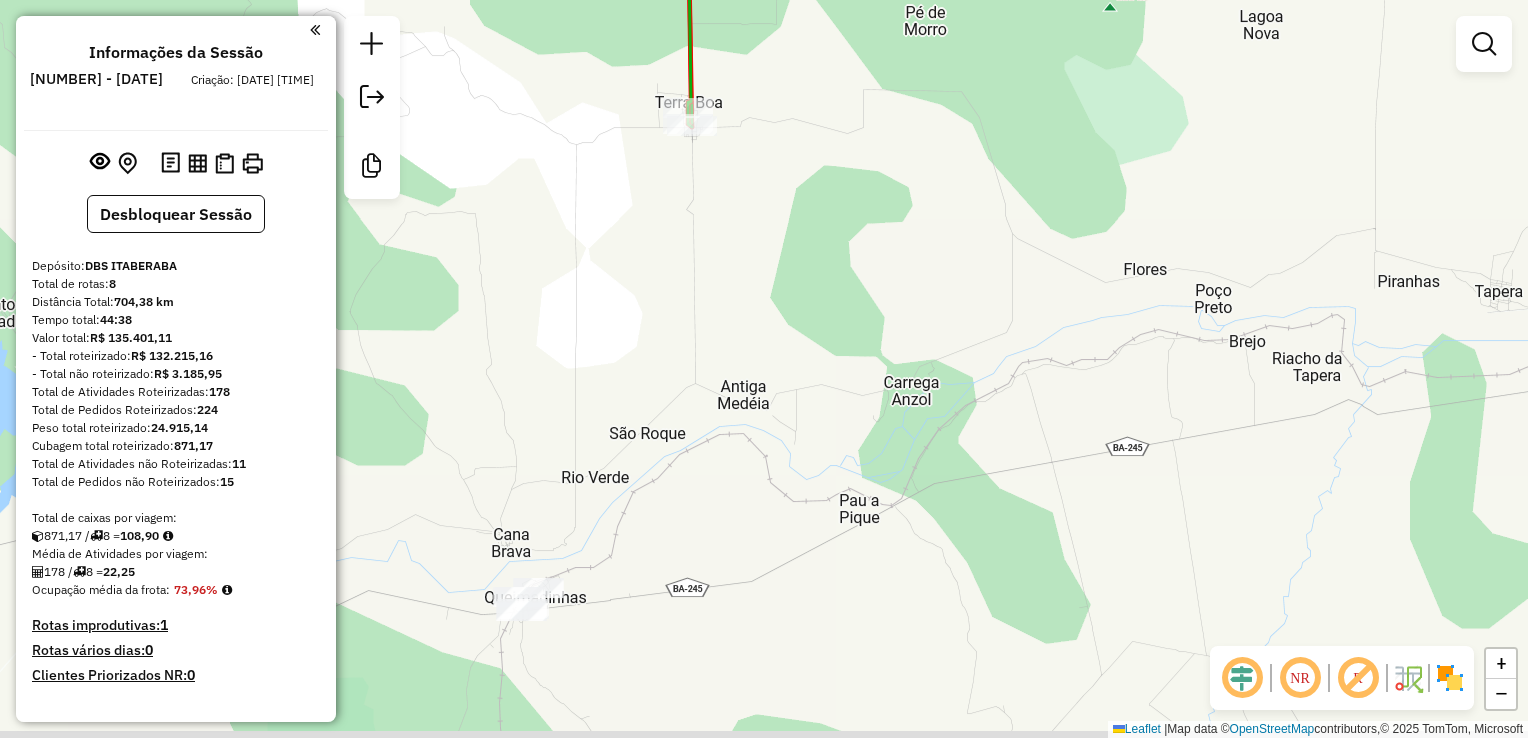 drag, startPoint x: 779, startPoint y: 498, endPoint x: 791, endPoint y: 369, distance: 129.55693 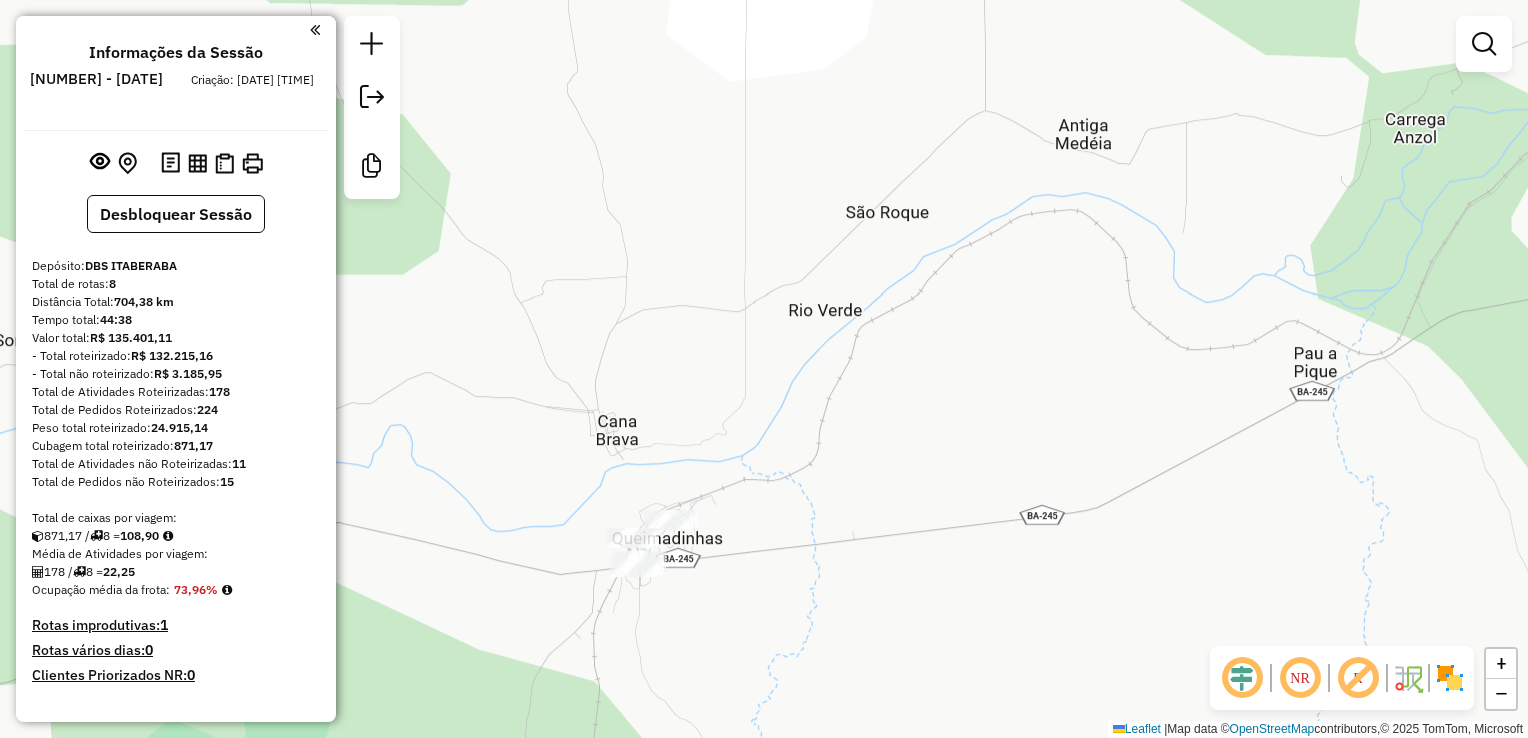drag, startPoint x: 660, startPoint y: 571, endPoint x: 967, endPoint y: 448, distance: 330.72345 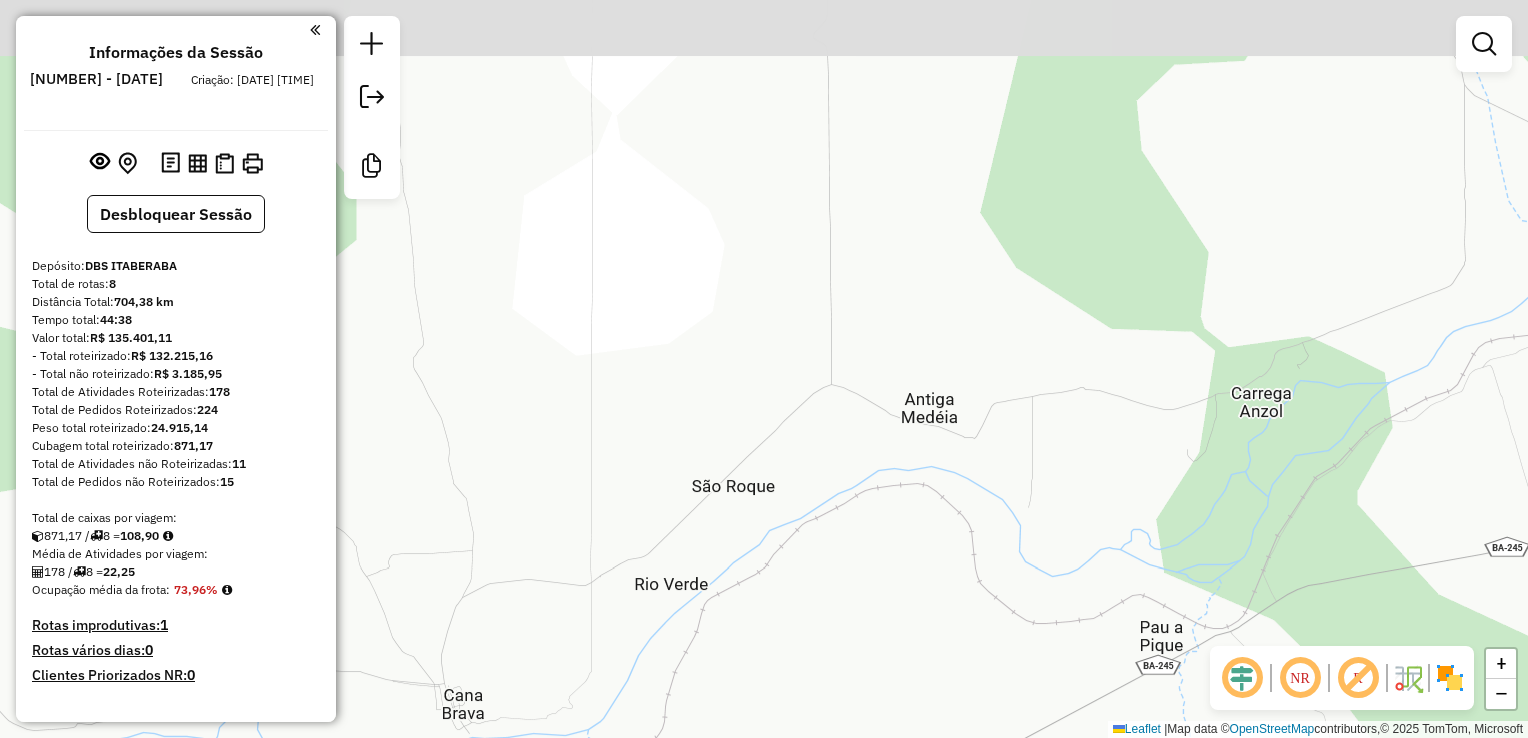 drag, startPoint x: 948, startPoint y: 186, endPoint x: 870, endPoint y: 426, distance: 252.35689 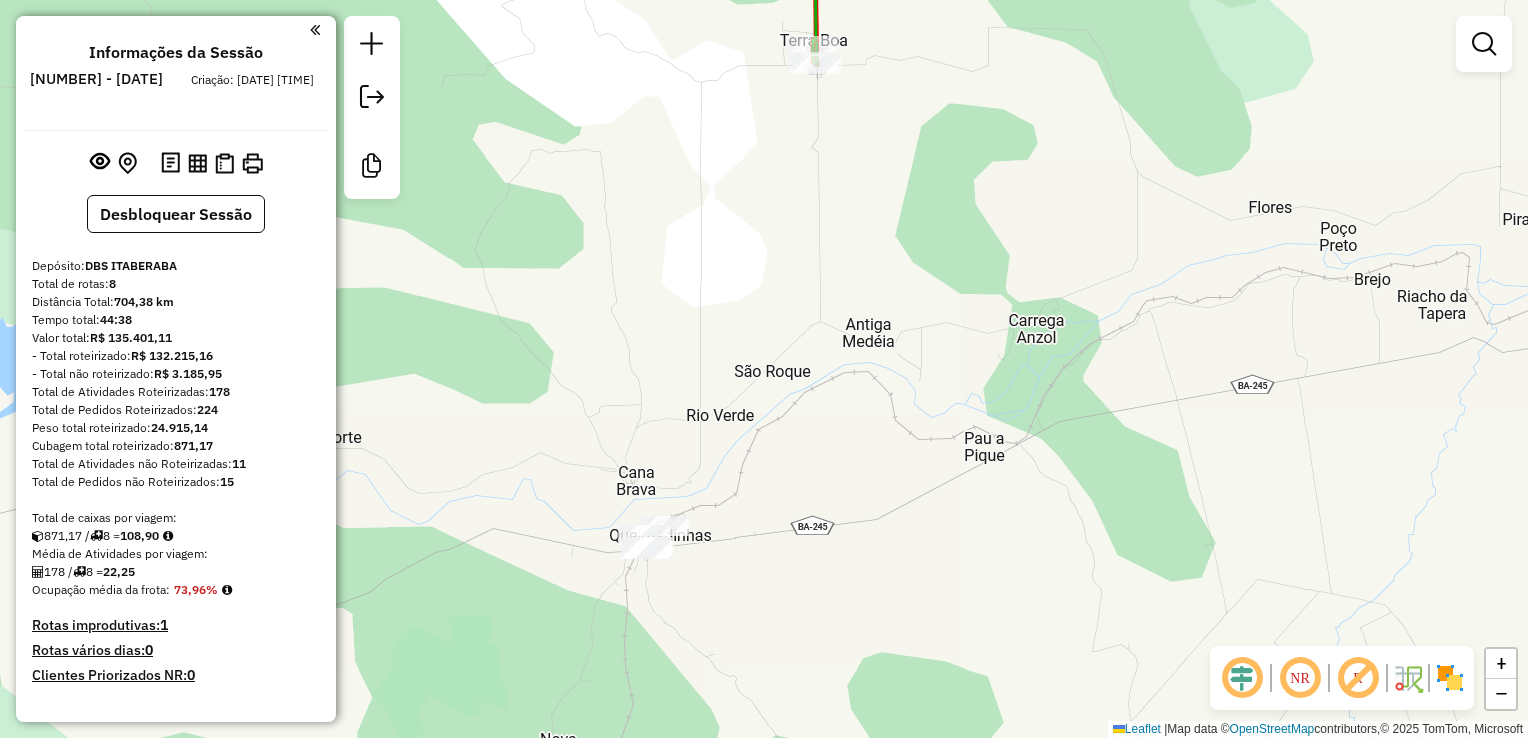drag, startPoint x: 661, startPoint y: 148, endPoint x: 662, endPoint y: 577, distance: 429.00116 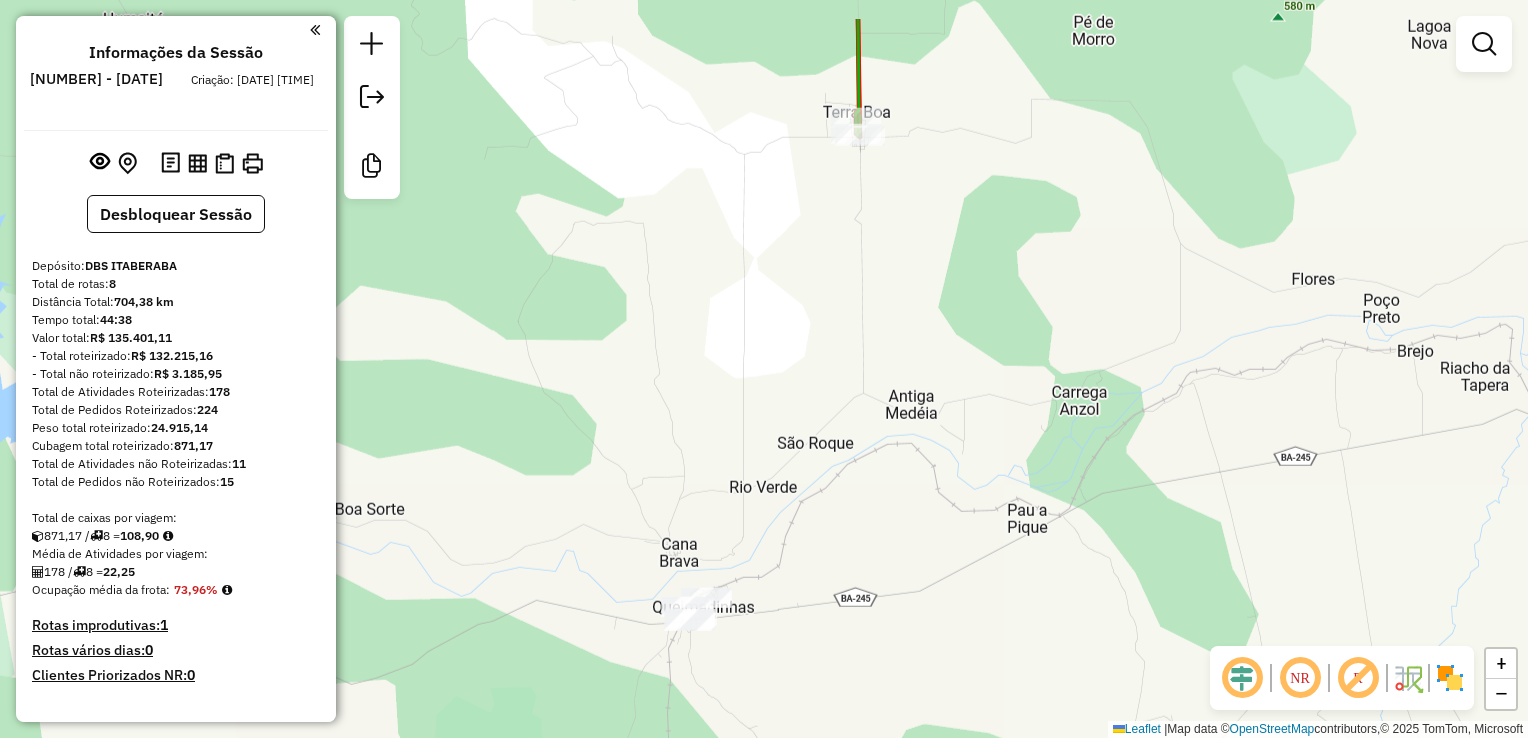 drag, startPoint x: 898, startPoint y: 286, endPoint x: 898, endPoint y: 325, distance: 39 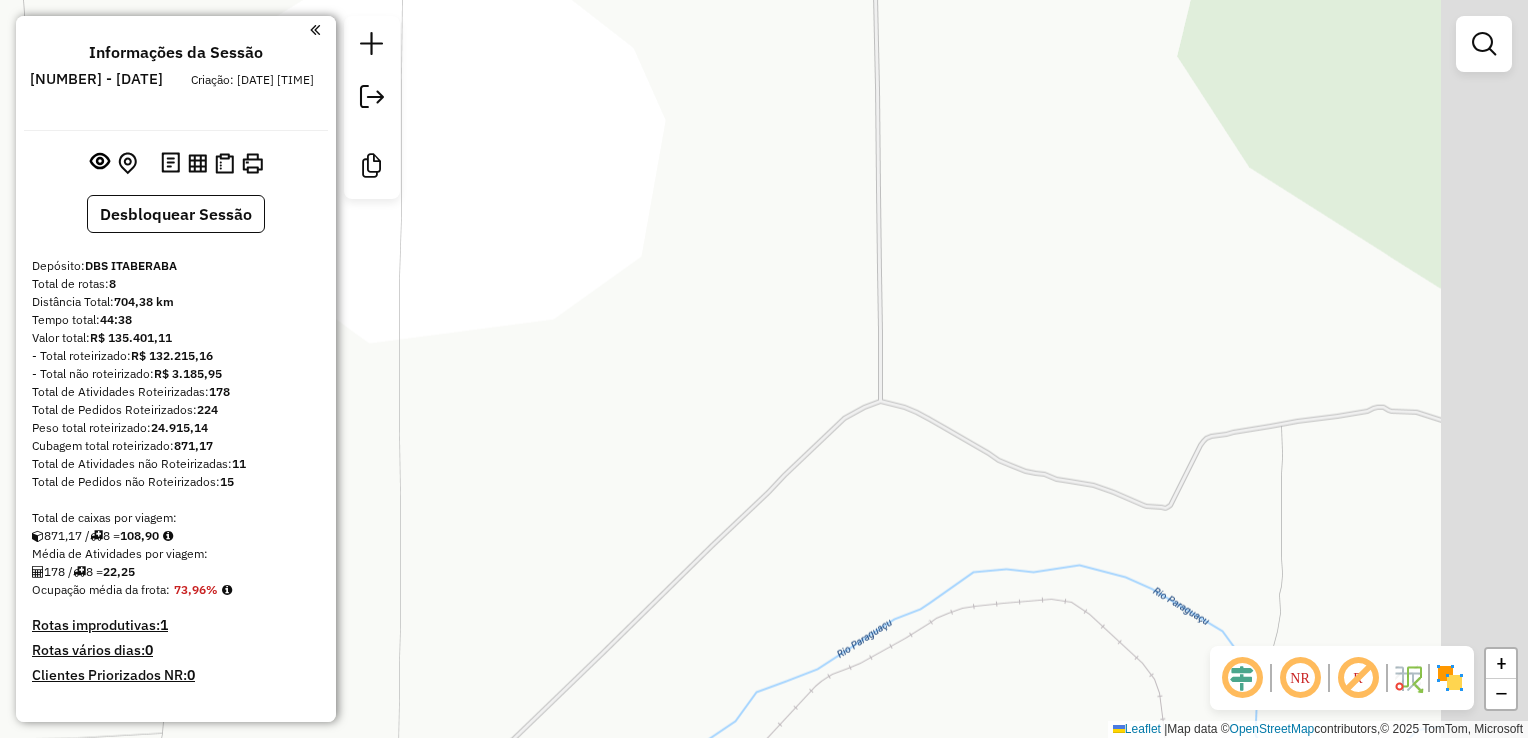 drag, startPoint x: 997, startPoint y: 239, endPoint x: 853, endPoint y: 353, distance: 183.66273 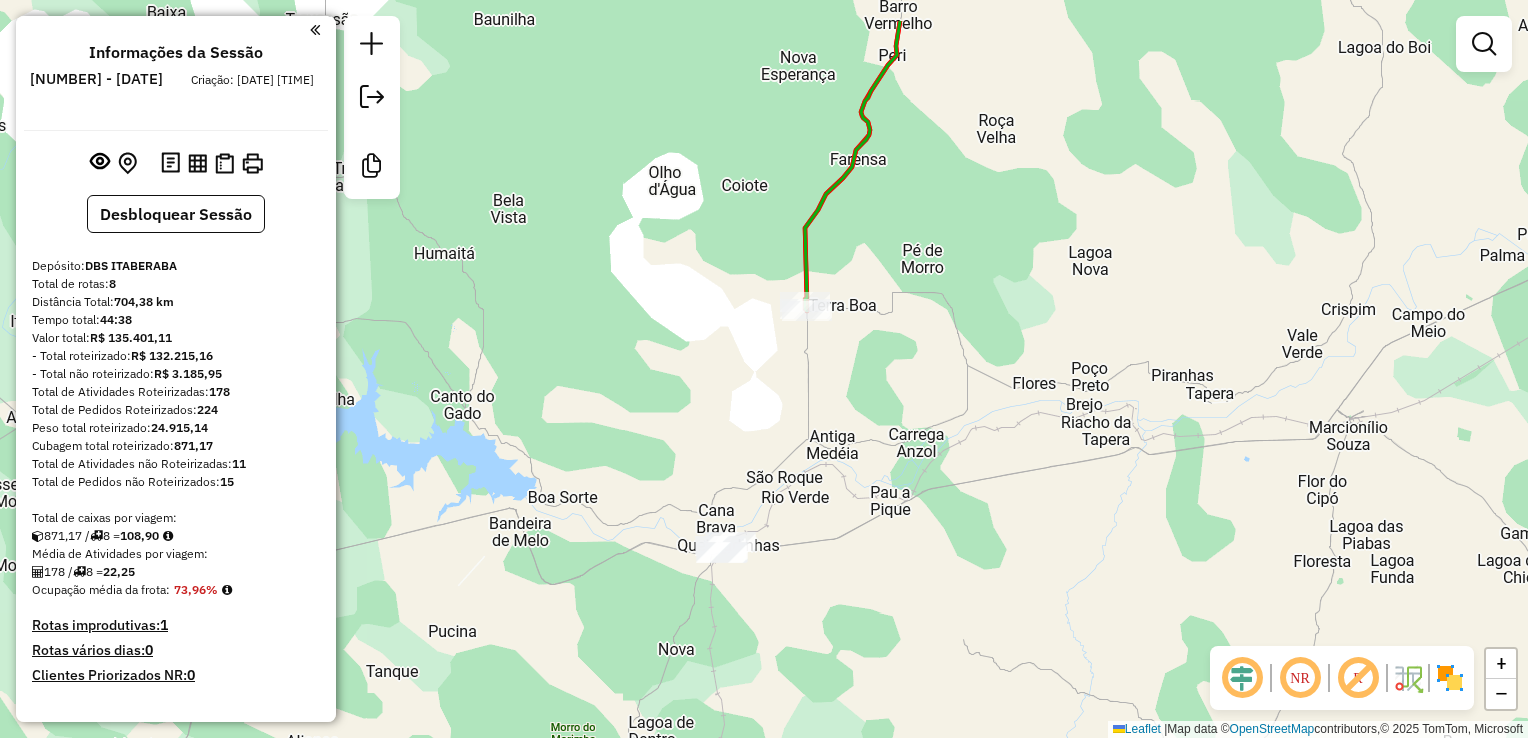 drag, startPoint x: 896, startPoint y: 218, endPoint x: 832, endPoint y: 330, distance: 128.99612 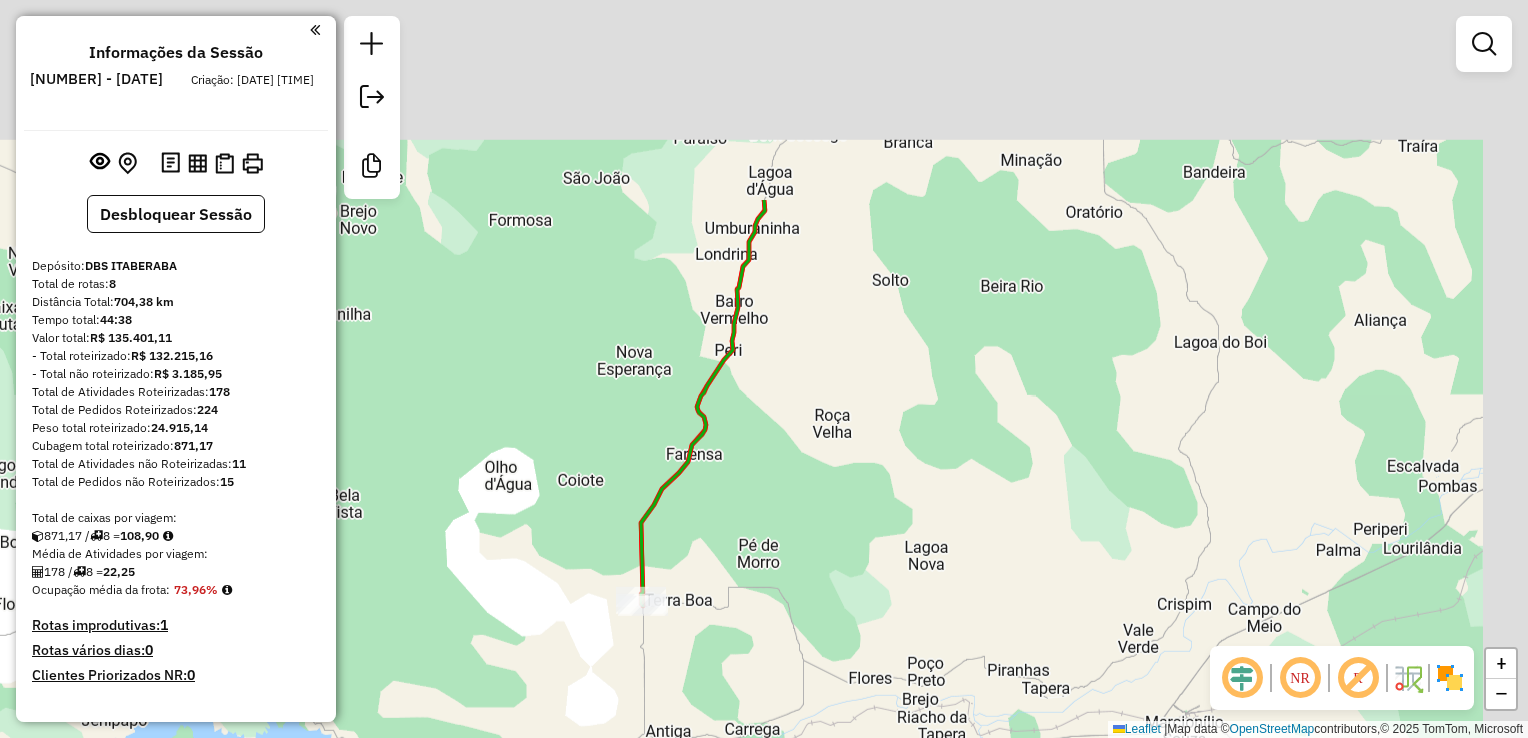 drag, startPoint x: 1084, startPoint y: 142, endPoint x: 933, endPoint y: 416, distance: 312.853 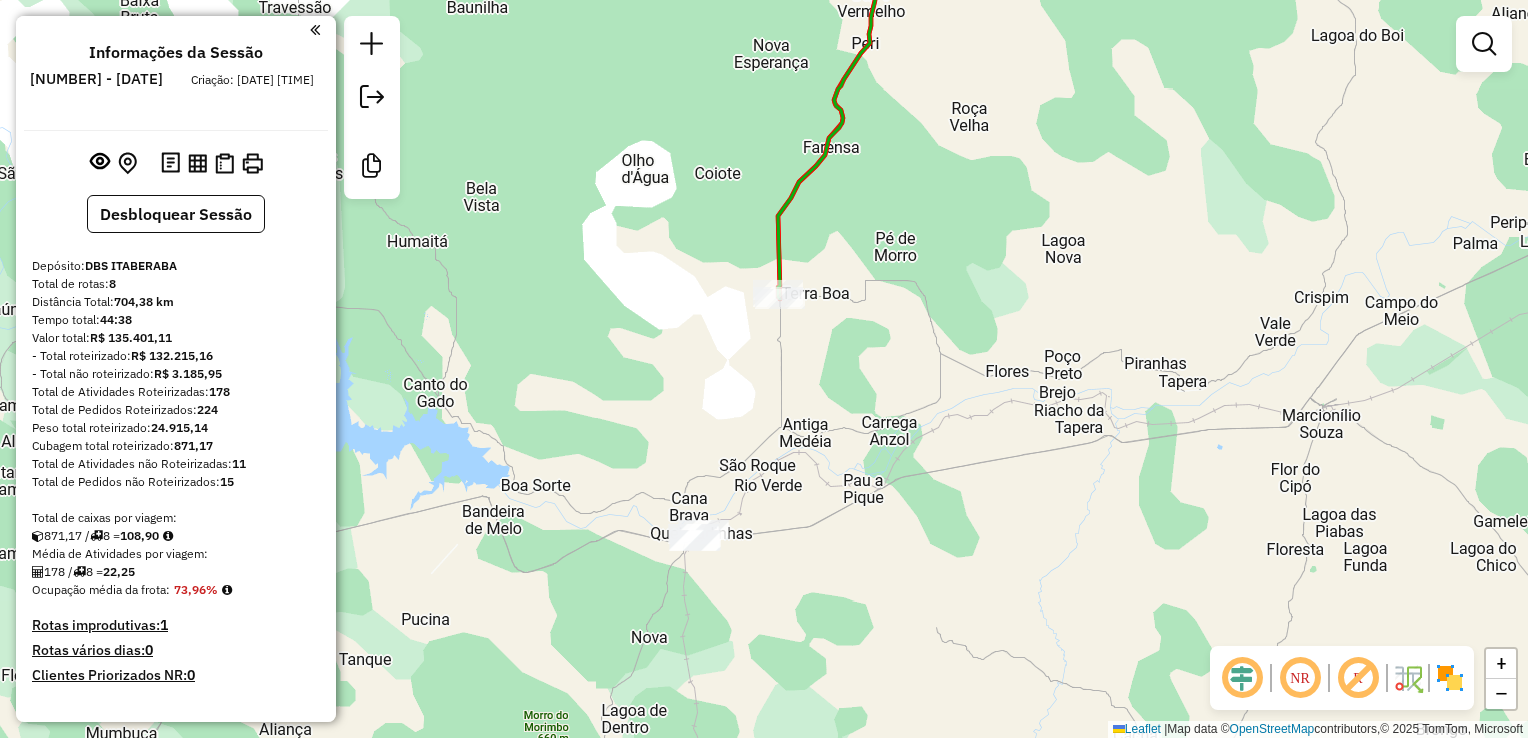 drag, startPoint x: 897, startPoint y: 504, endPoint x: 1065, endPoint y: 171, distance: 372.97855 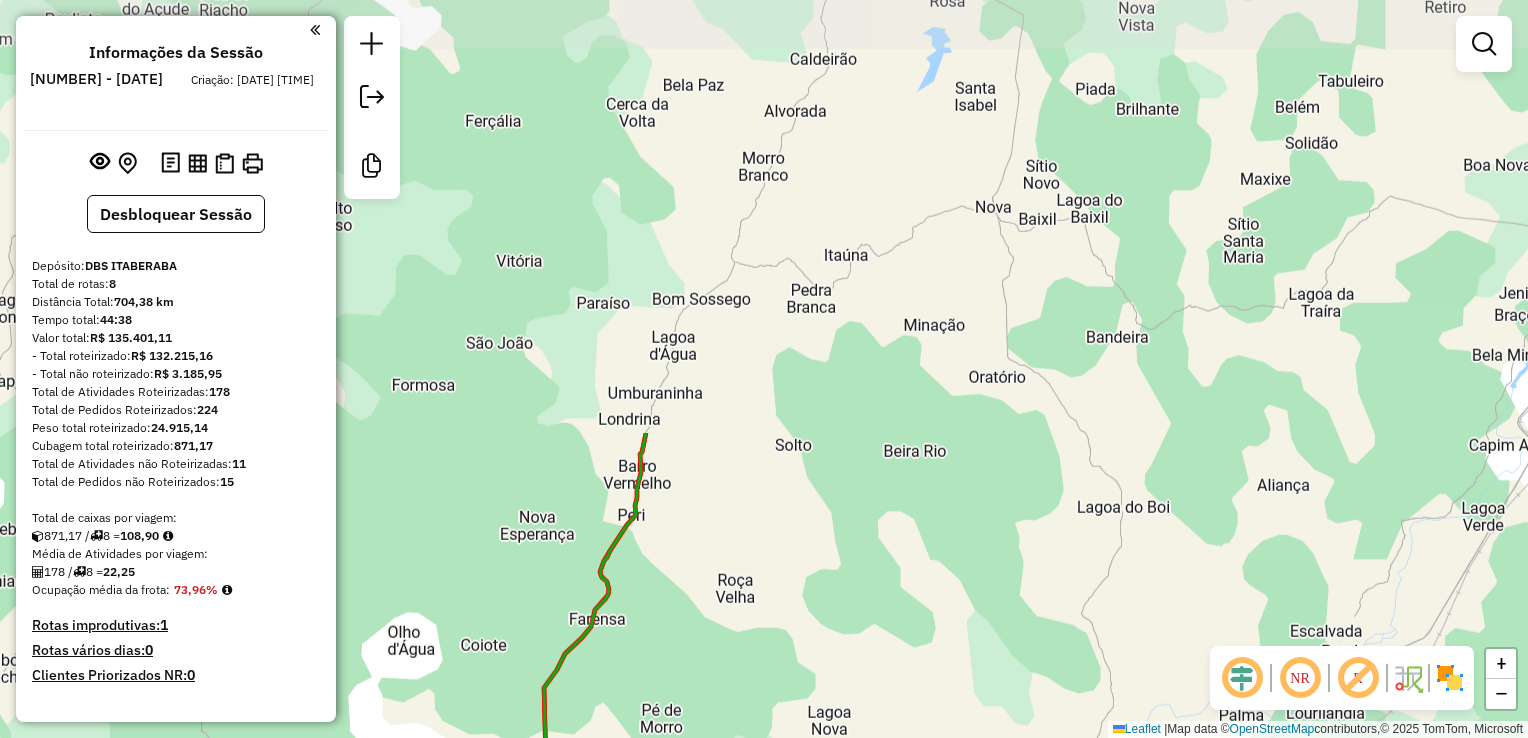drag, startPoint x: 1033, startPoint y: 182, endPoint x: 832, endPoint y: 587, distance: 452.13495 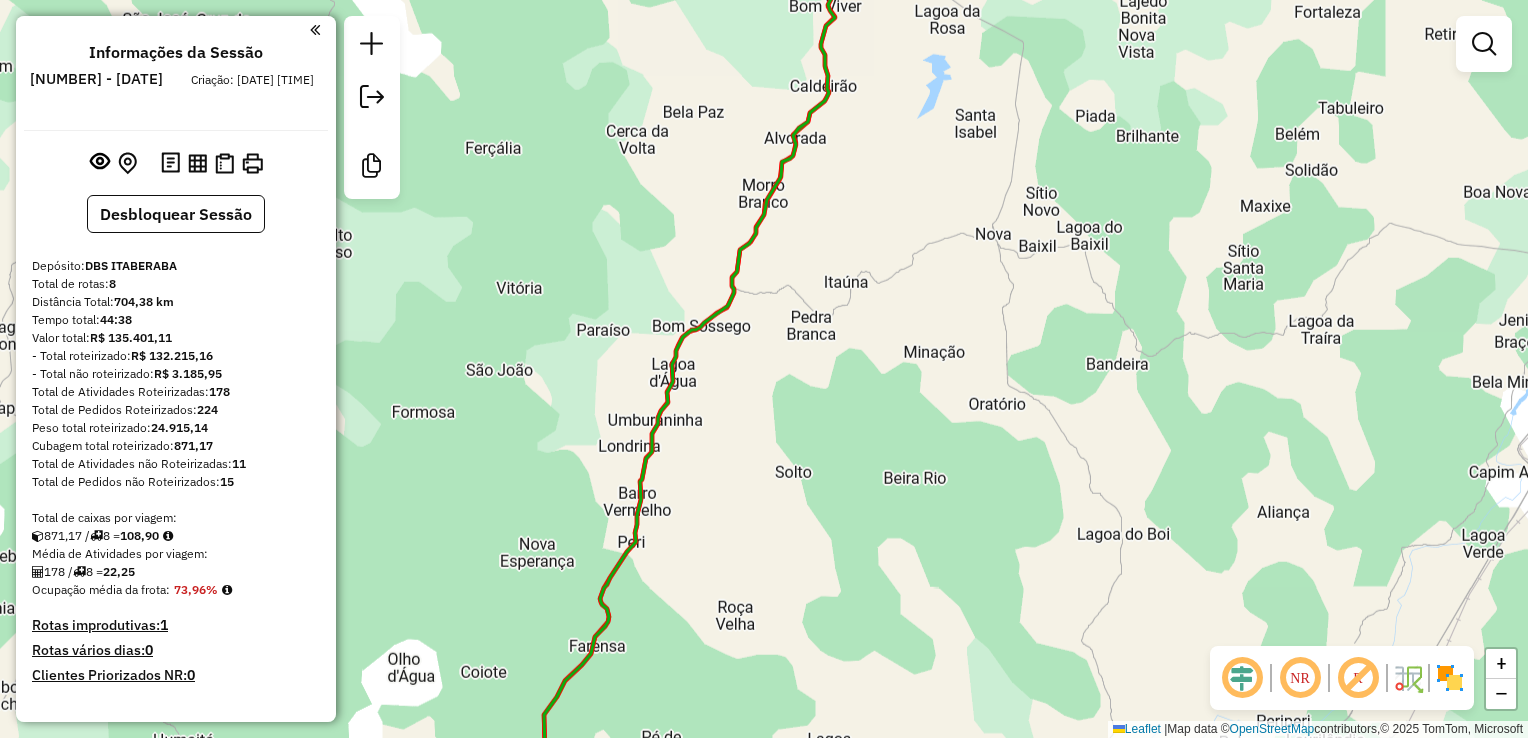 drag, startPoint x: 756, startPoint y: 407, endPoint x: 731, endPoint y: 360, distance: 53.235325 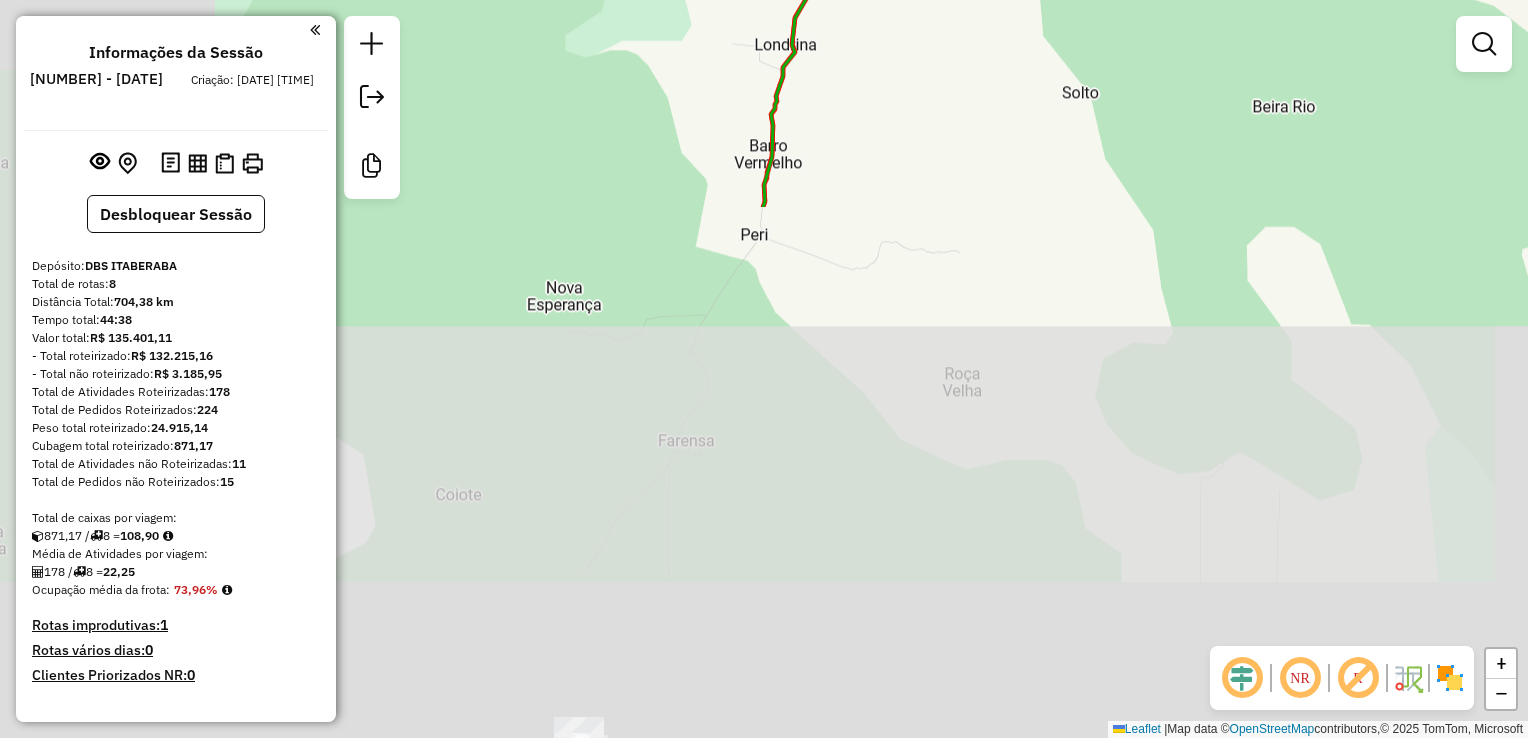 drag, startPoint x: 713, startPoint y: 615, endPoint x: 940, endPoint y: 9, distance: 647.12054 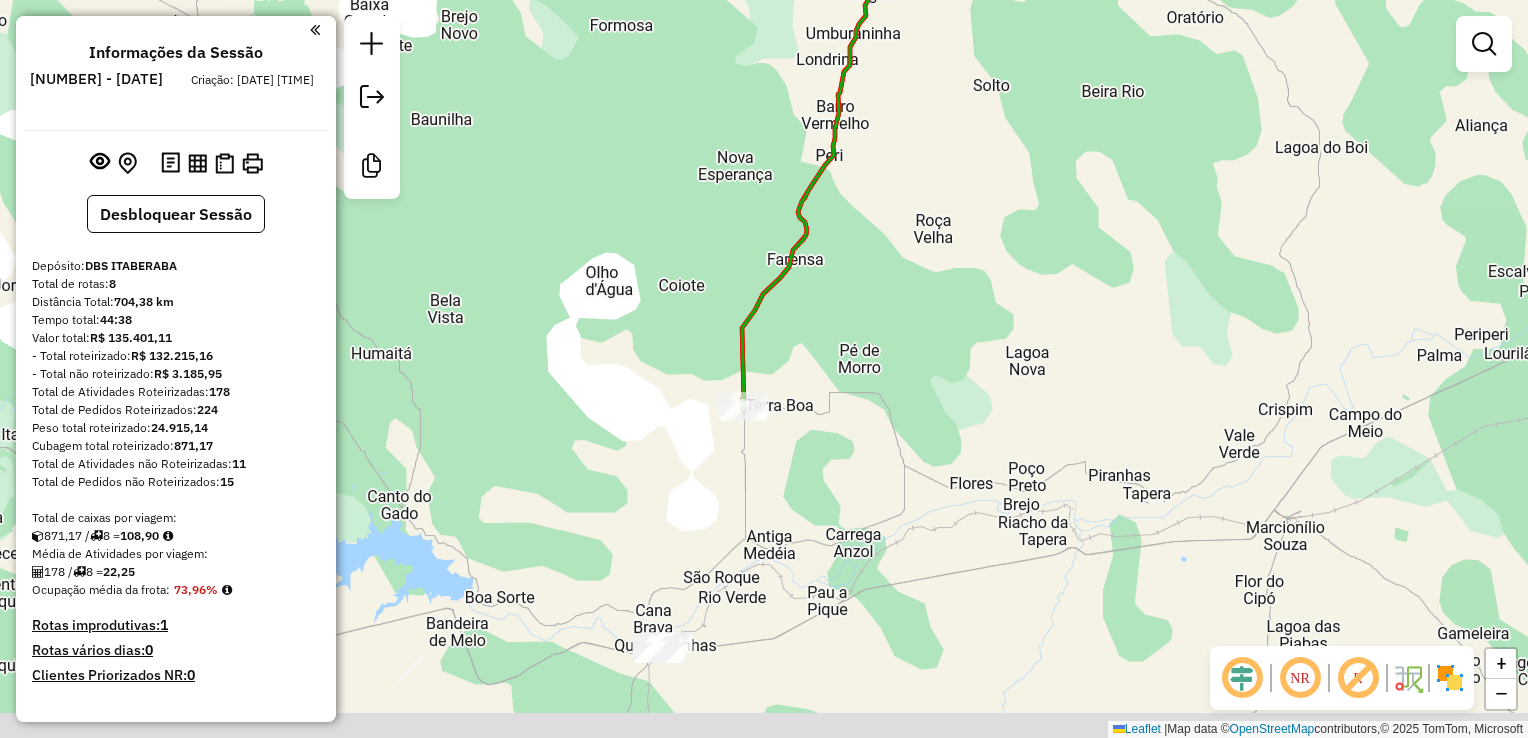 drag, startPoint x: 816, startPoint y: 447, endPoint x: 854, endPoint y: 301, distance: 150.86418 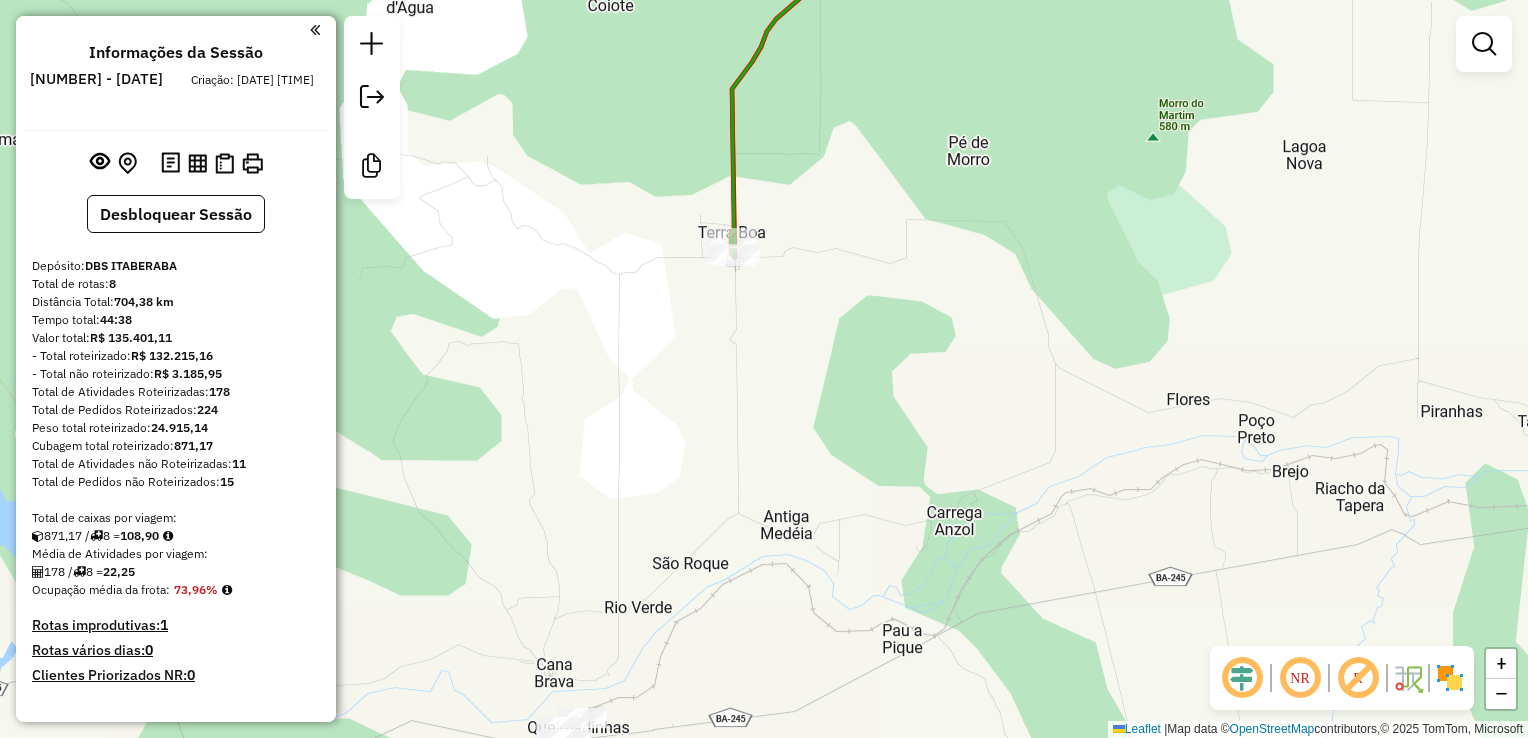 drag, startPoint x: 688, startPoint y: 398, endPoint x: 574, endPoint y: 293, distance: 154.98709 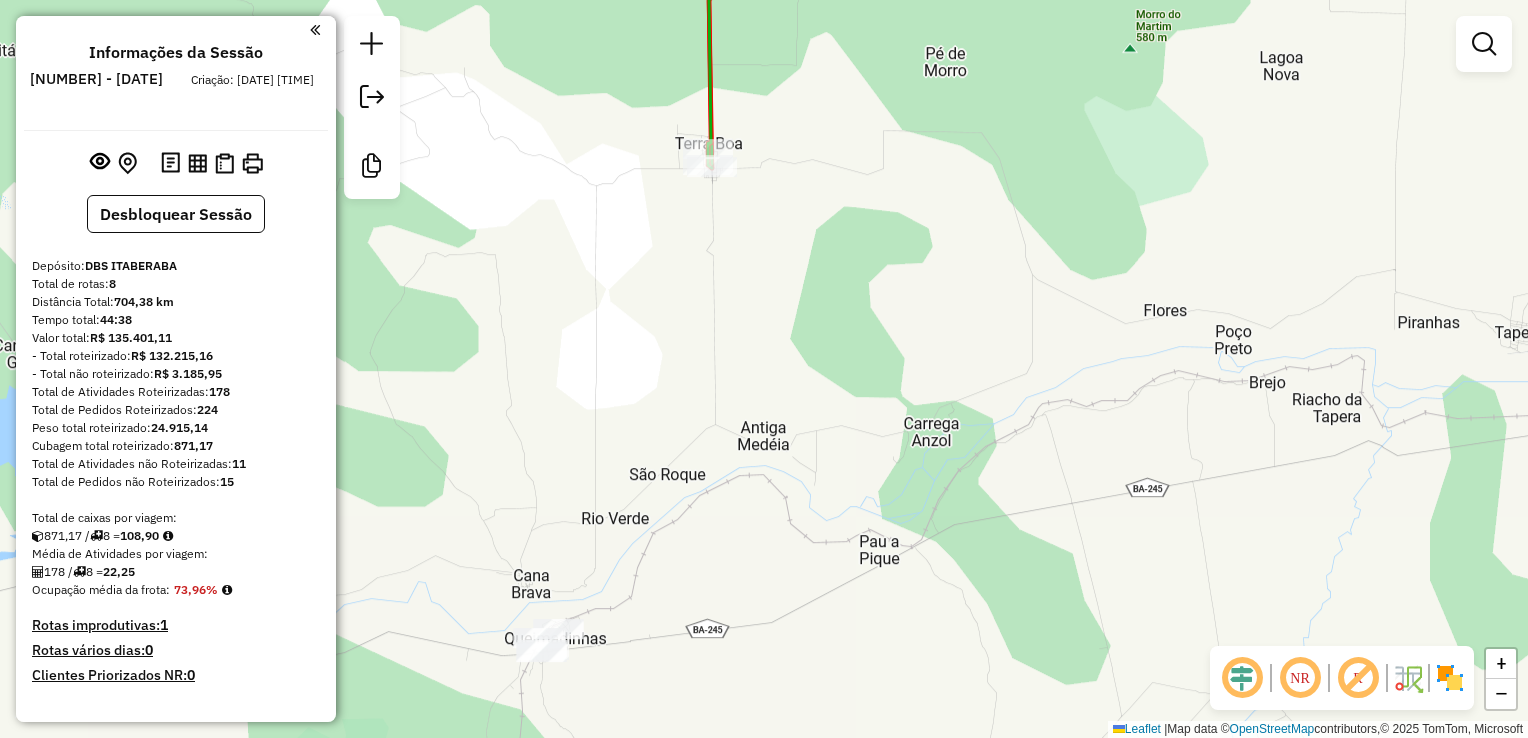click on "Janela de atendimento Grade de atendimento Capacidade Transportadoras Veículos Cliente Pedidos  Rotas Selecione os dias de semana para filtrar as janelas de atendimento  Seg   Ter   Qua   Qui   Sex   Sáb   Dom  Informe o período da janela de atendimento: De: Até:  Filtrar exatamente a janela do cliente  Considerar janela de atendimento padrão  Selecione os dias de semana para filtrar as grades de atendimento  Seg   Ter   Qua   Qui   Sex   Sáb   Dom   Considerar clientes sem dia de atendimento cadastrado  Clientes fora do dia de atendimento selecionado Filtrar as atividades entre os valores definidos abaixo:  Peso mínimo:   Peso máximo:   Cubagem mínima:   Cubagem máxima:   De:   Até:  Filtrar as atividades entre o tempo de atendimento definido abaixo:  De:   Até:   Considerar capacidade total dos clientes não roteirizados Transportadora: Selecione um ou mais itens Tipo de veículo: Selecione um ou mais itens Veículo: Selecione um ou mais itens Motorista: Selecione um ou mais itens Nome: Rótulo:" 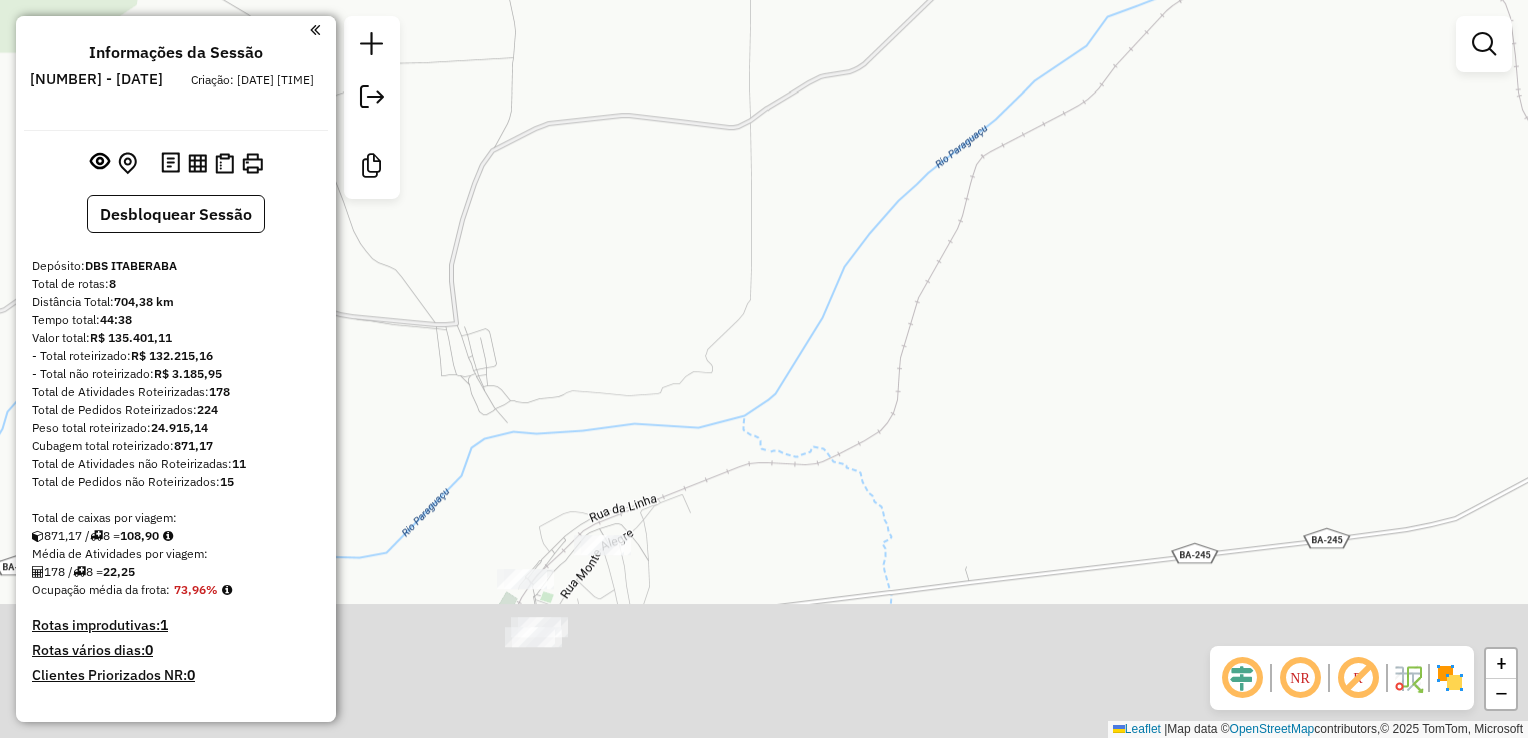 drag, startPoint x: 592, startPoint y: 608, endPoint x: 714, endPoint y: 362, distance: 274.5906 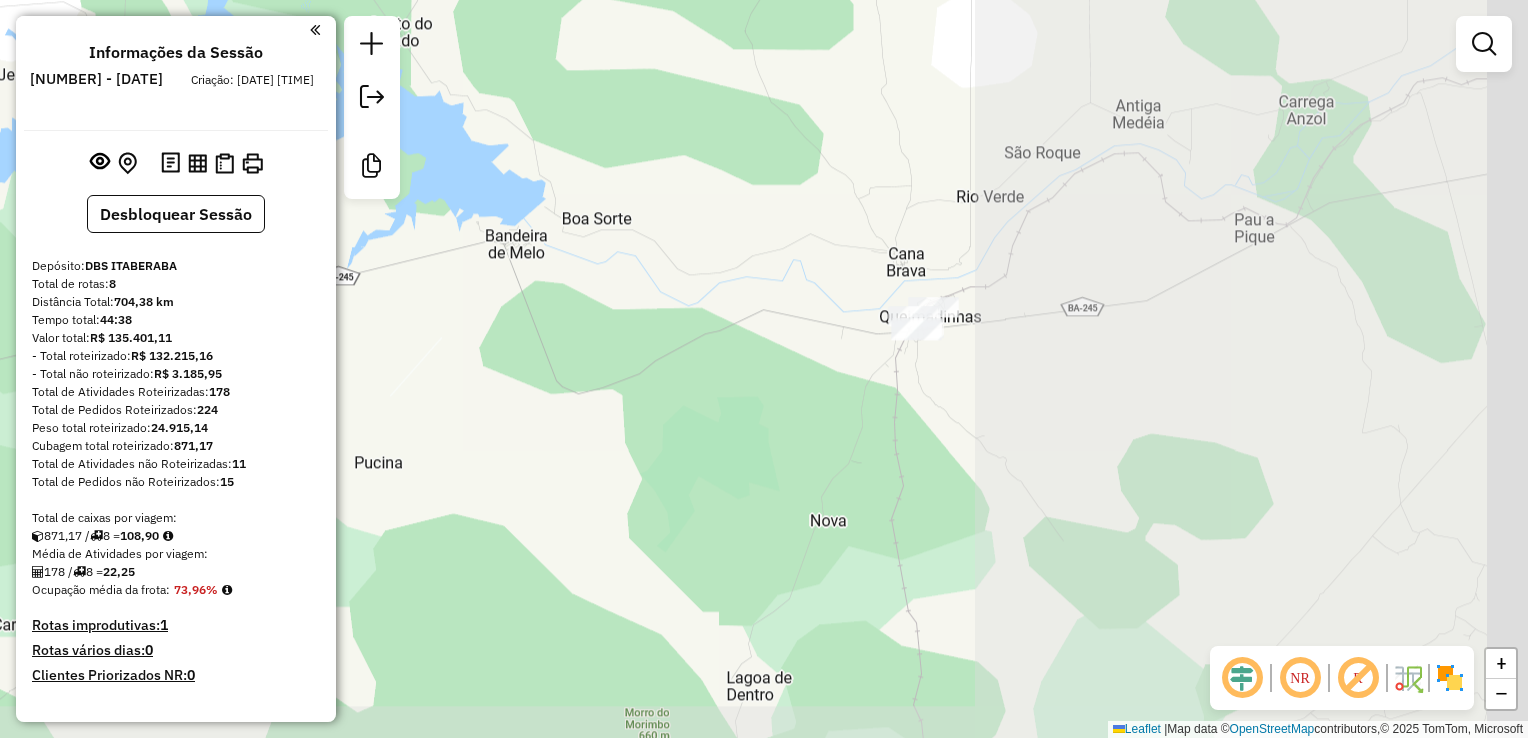drag, startPoint x: 1217, startPoint y: 333, endPoint x: 611, endPoint y: 305, distance: 606.64655 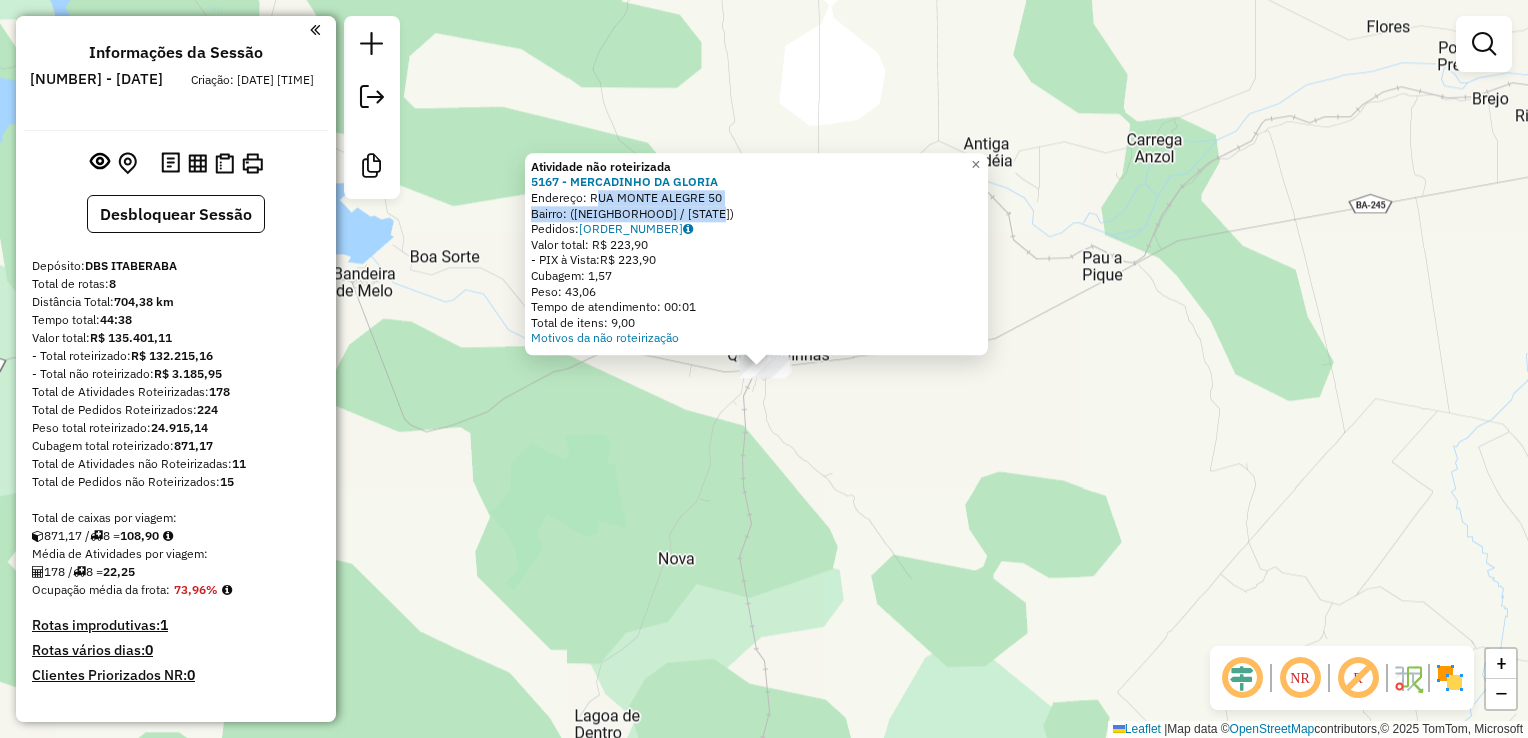 drag, startPoint x: 596, startPoint y: 201, endPoint x: 724, endPoint y: 216, distance: 128.87592 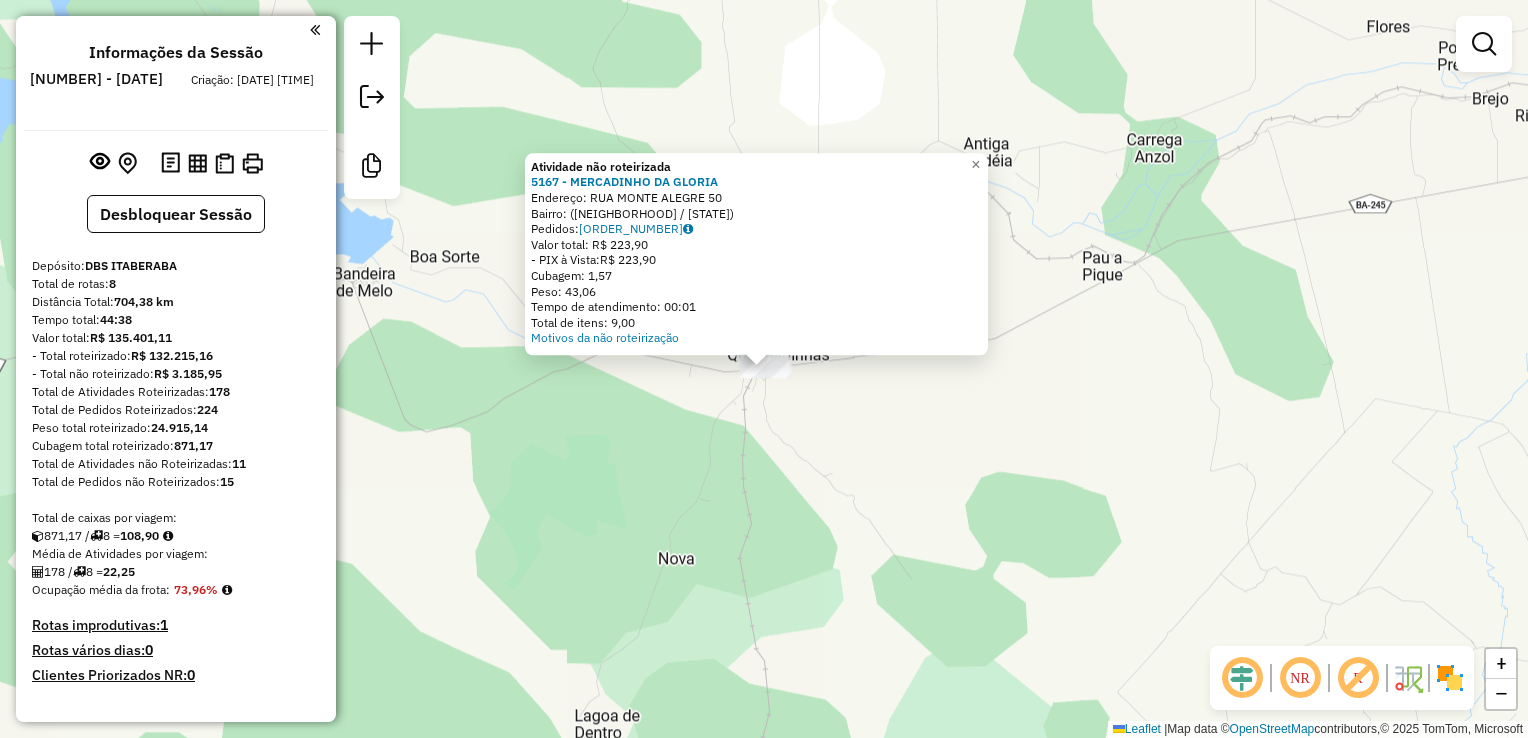 drag, startPoint x: 724, startPoint y: 216, endPoint x: 725, endPoint y: 255, distance: 39.012817 